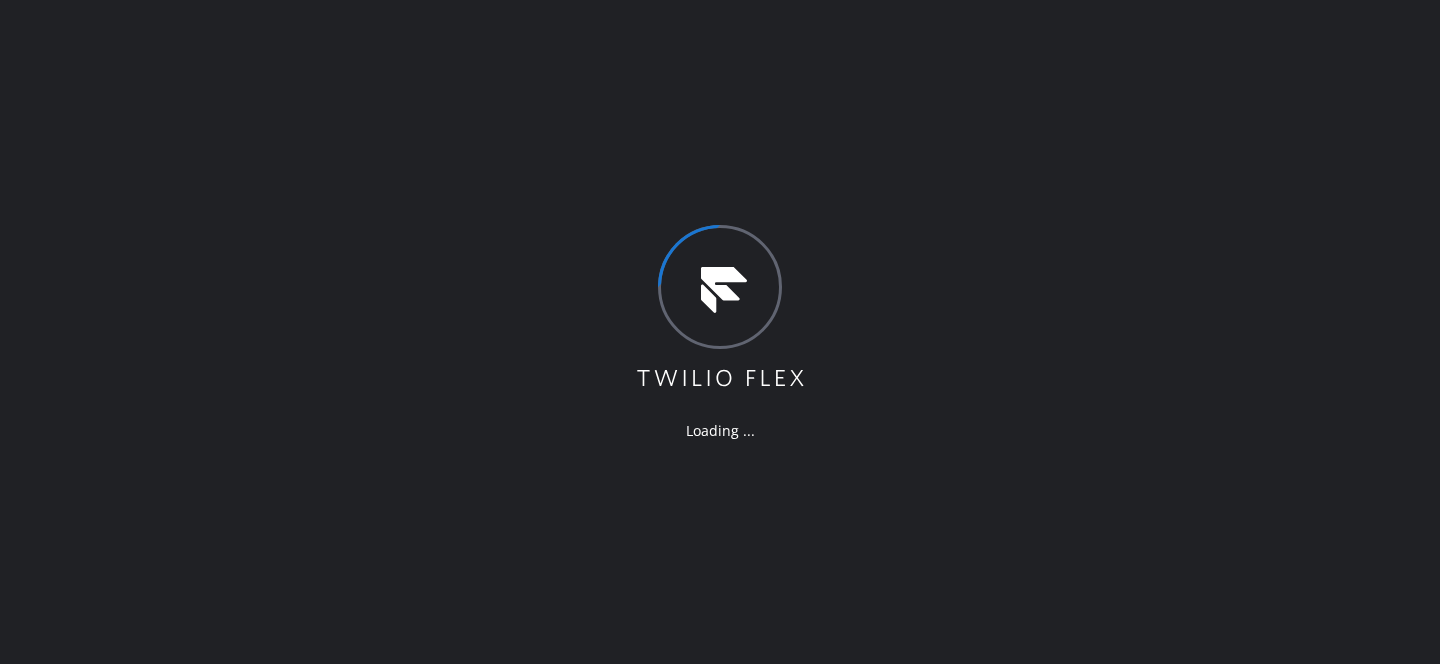 scroll, scrollTop: 0, scrollLeft: 0, axis: both 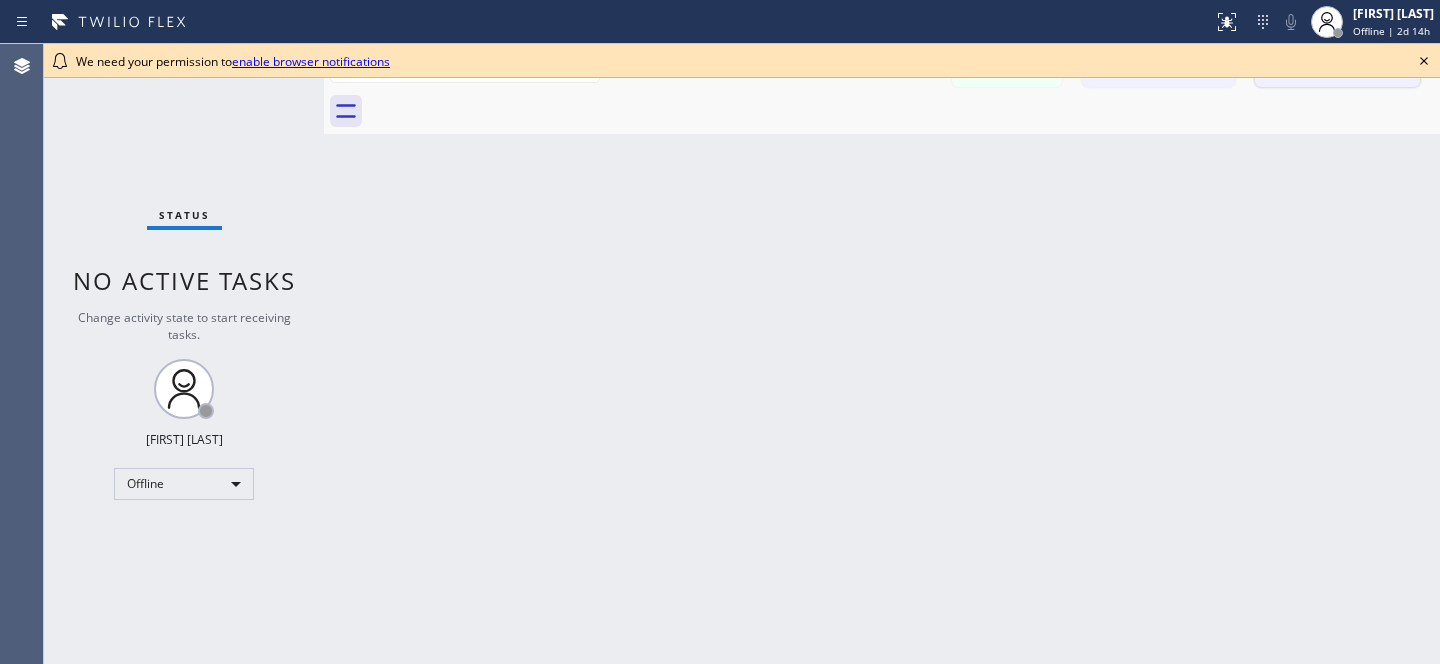 click 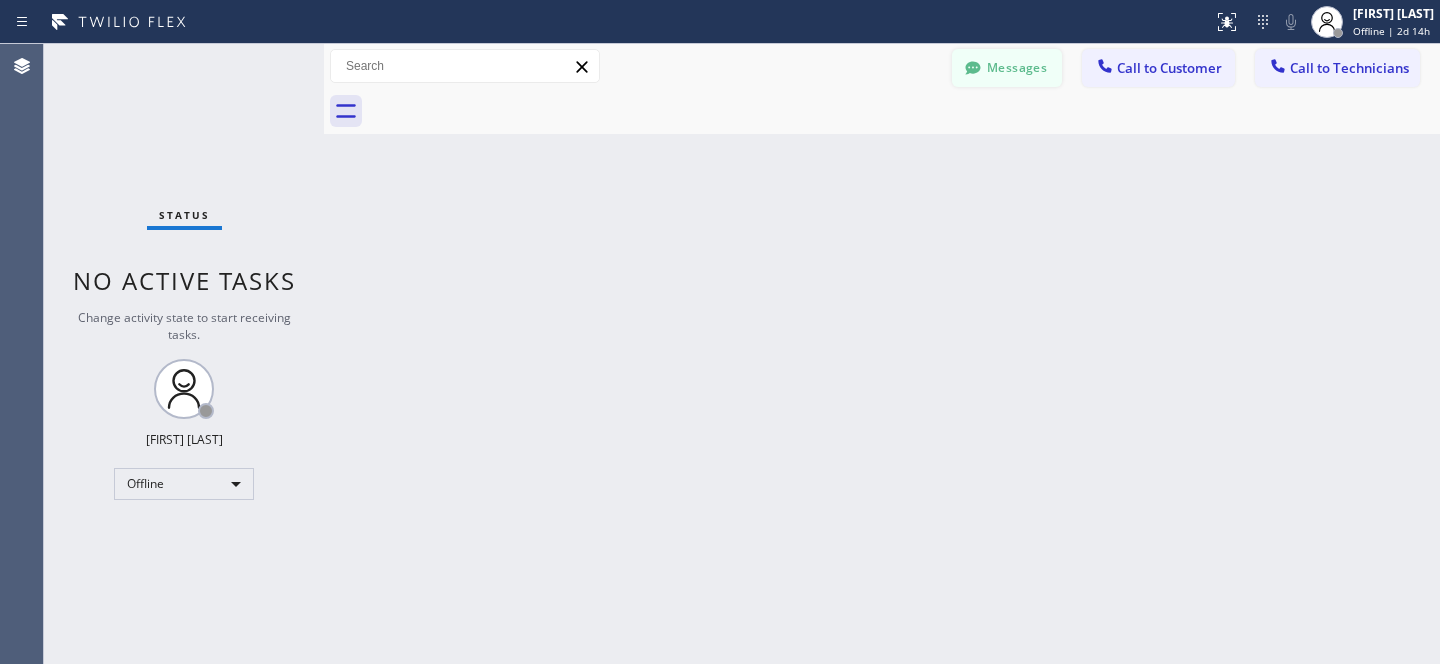 click on "Messages" at bounding box center (1007, 68) 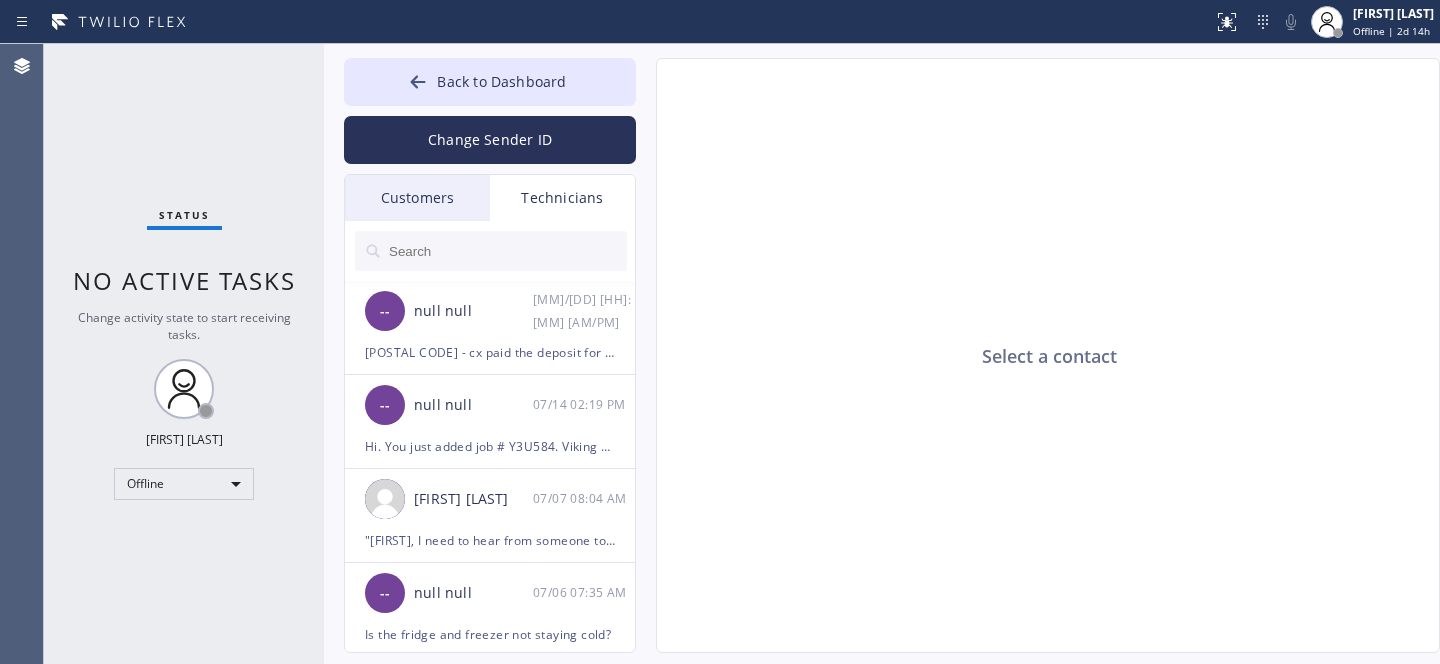 drag, startPoint x: 431, startPoint y: 219, endPoint x: 425, endPoint y: 188, distance: 31.575306 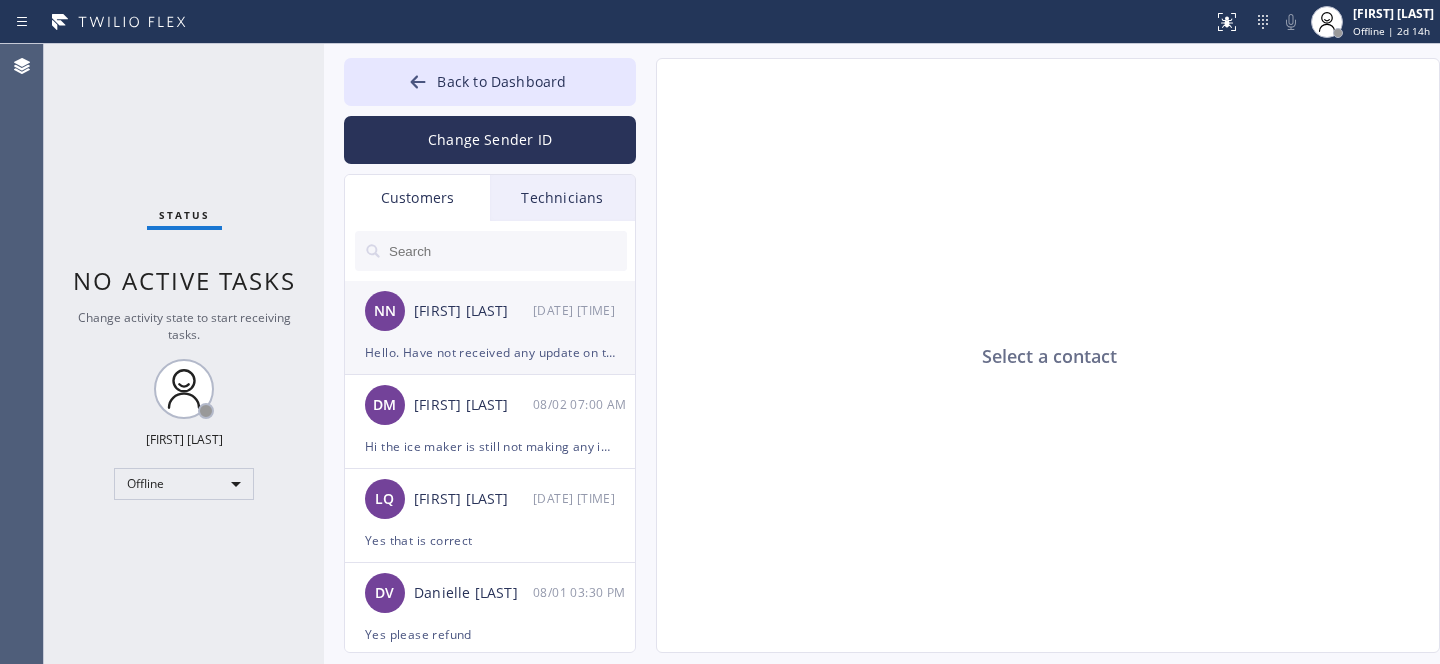 click on "Hello. Have not received any update on timing after paying the deposit as requested, which is concerning to me. Please at a minimum provide the tracking information for the part, as requested." at bounding box center [490, 352] 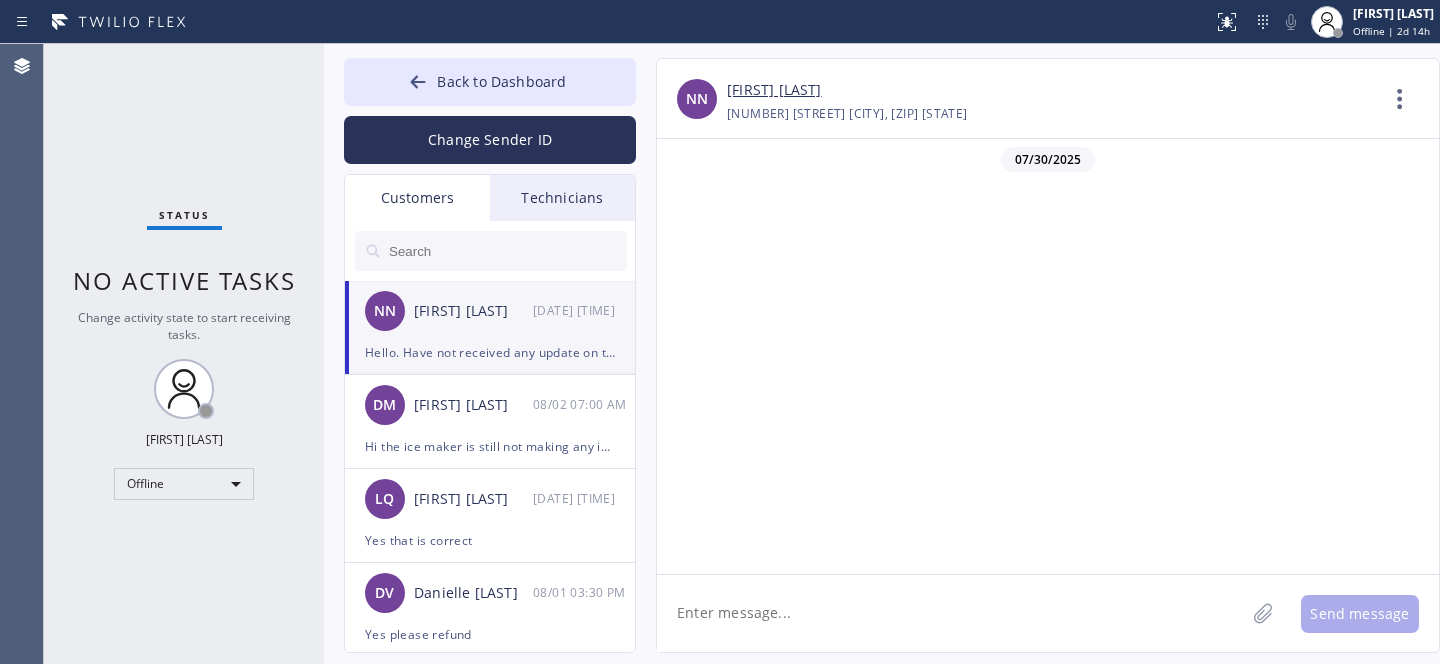 scroll, scrollTop: 1042, scrollLeft: 0, axis: vertical 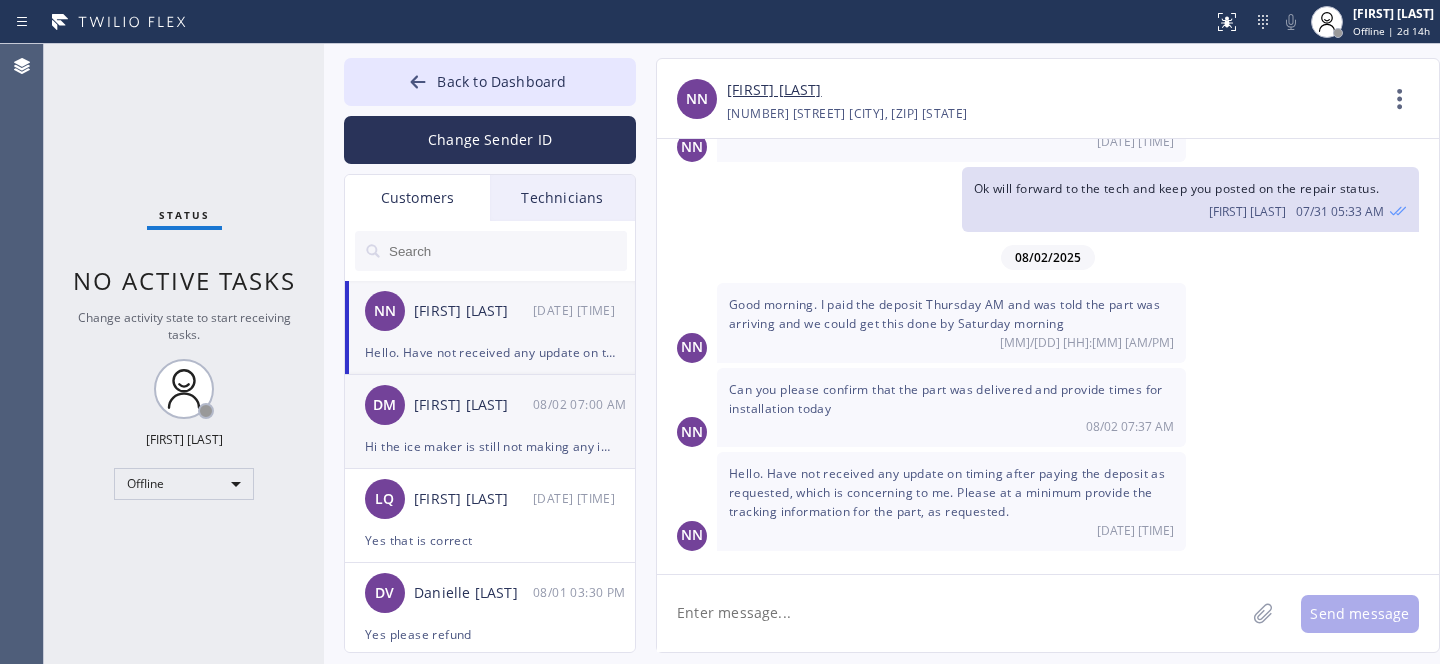 drag, startPoint x: 518, startPoint y: 406, endPoint x: 560, endPoint y: 398, distance: 42.755116 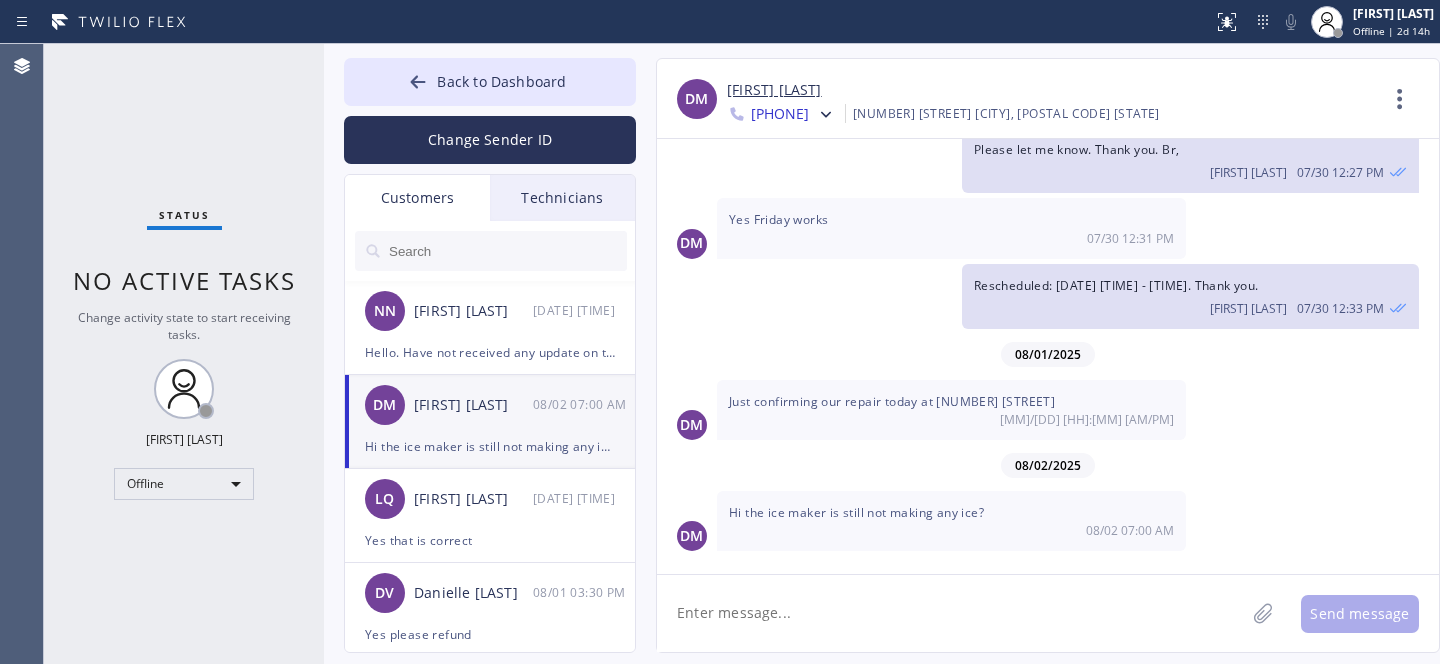 scroll, scrollTop: 533, scrollLeft: 0, axis: vertical 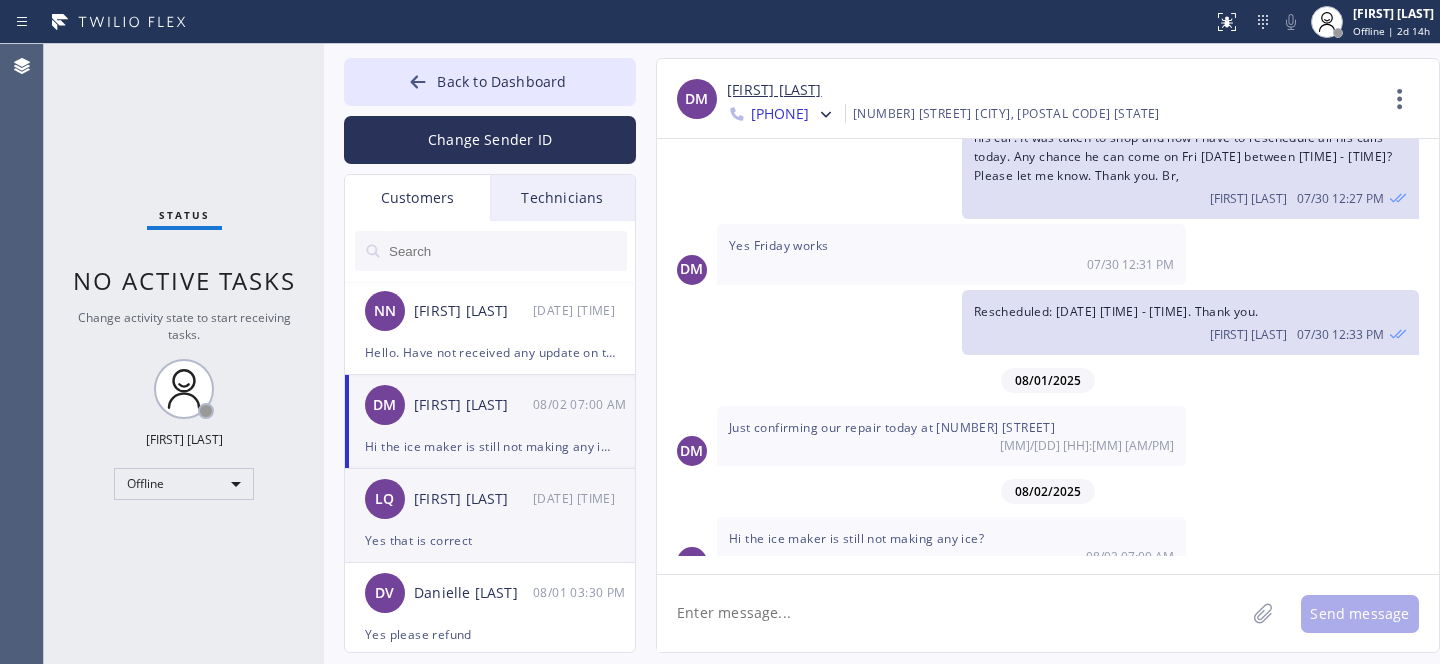 click on "LQ [FIRST] 08/01 04:24 PM" at bounding box center (491, 499) 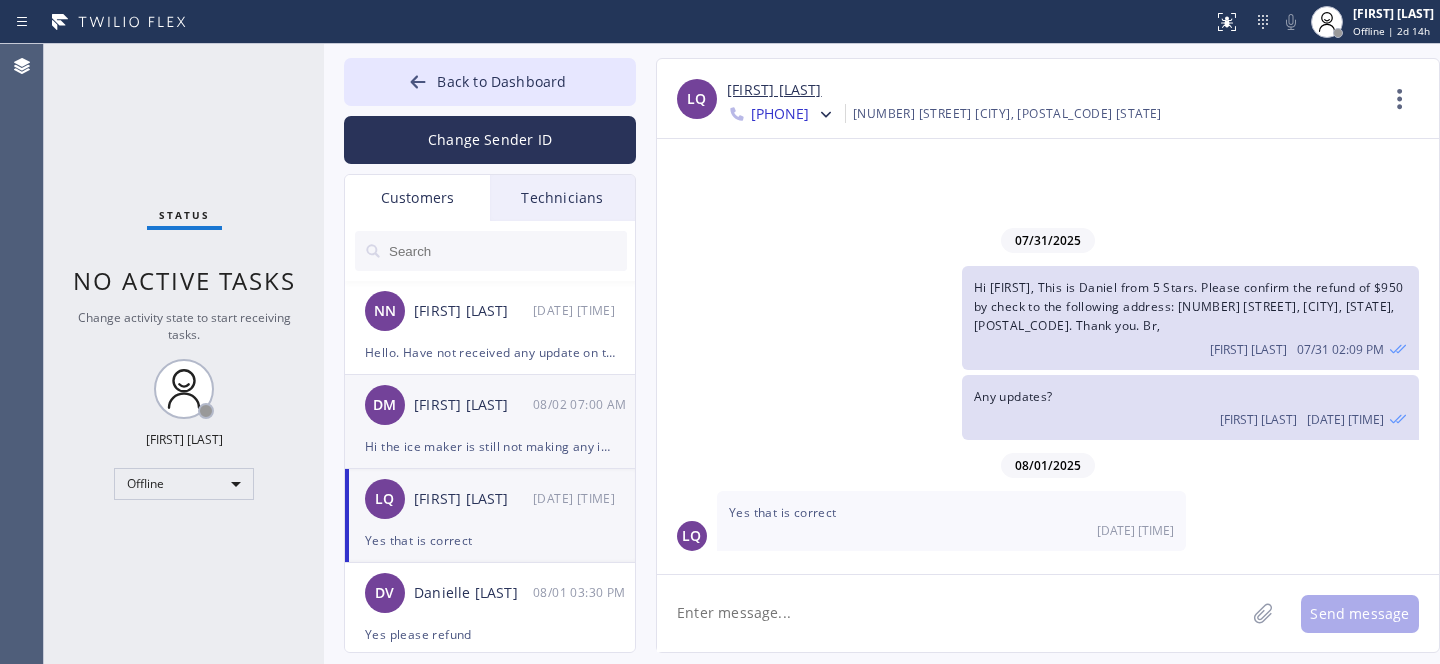 scroll, scrollTop: 0, scrollLeft: 0, axis: both 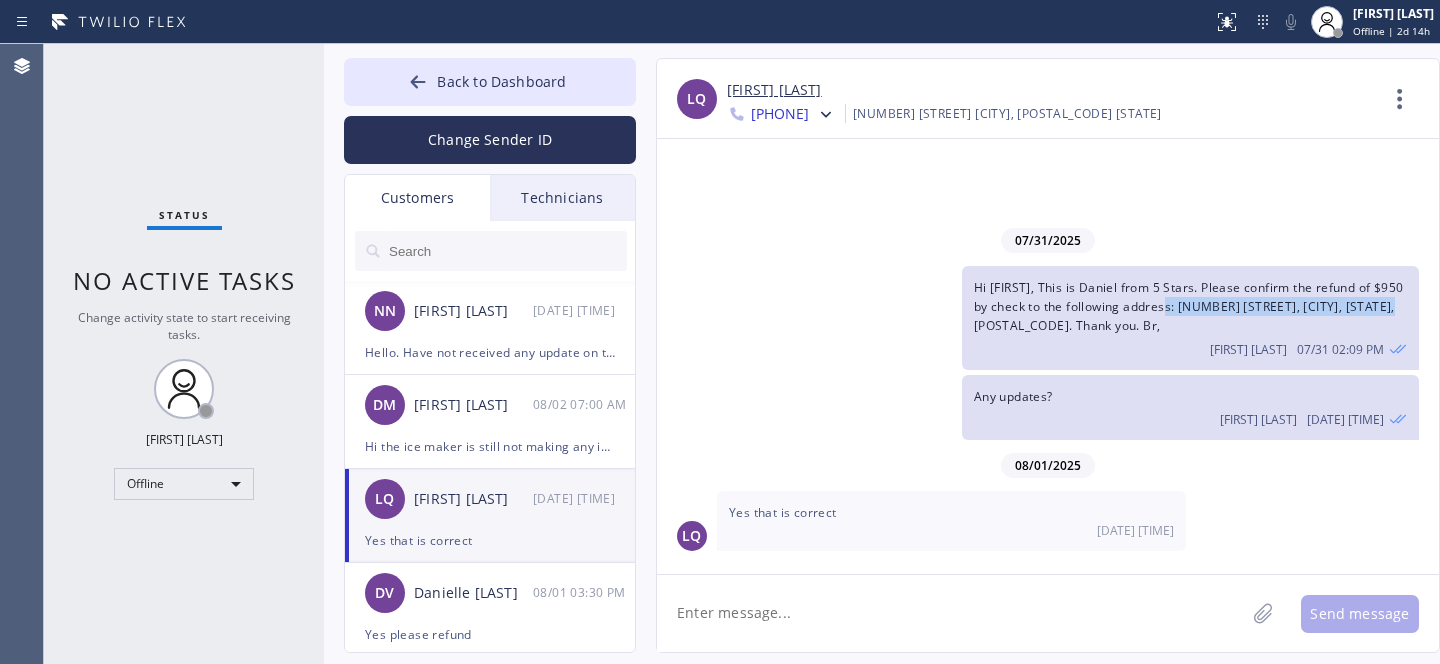 drag, startPoint x: 1164, startPoint y: 309, endPoint x: 1053, endPoint y: 309, distance: 111 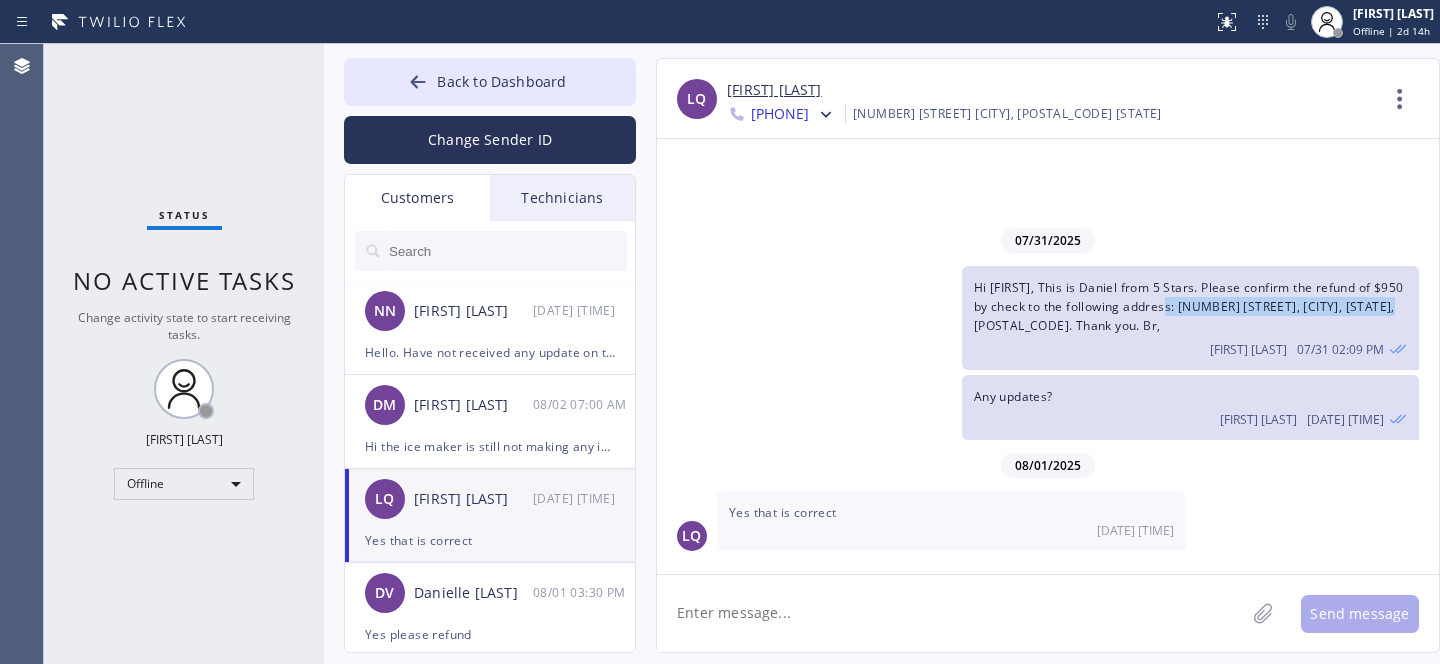 click on "Hi [FIRST], This is Daniel from 5 Stars. Please confirm the refund of $950 by check to the following address: [NUMBER] [STREET], [CITY], [STATE], [POSTAL_CODE]. Thank you. Br," at bounding box center [1189, 306] 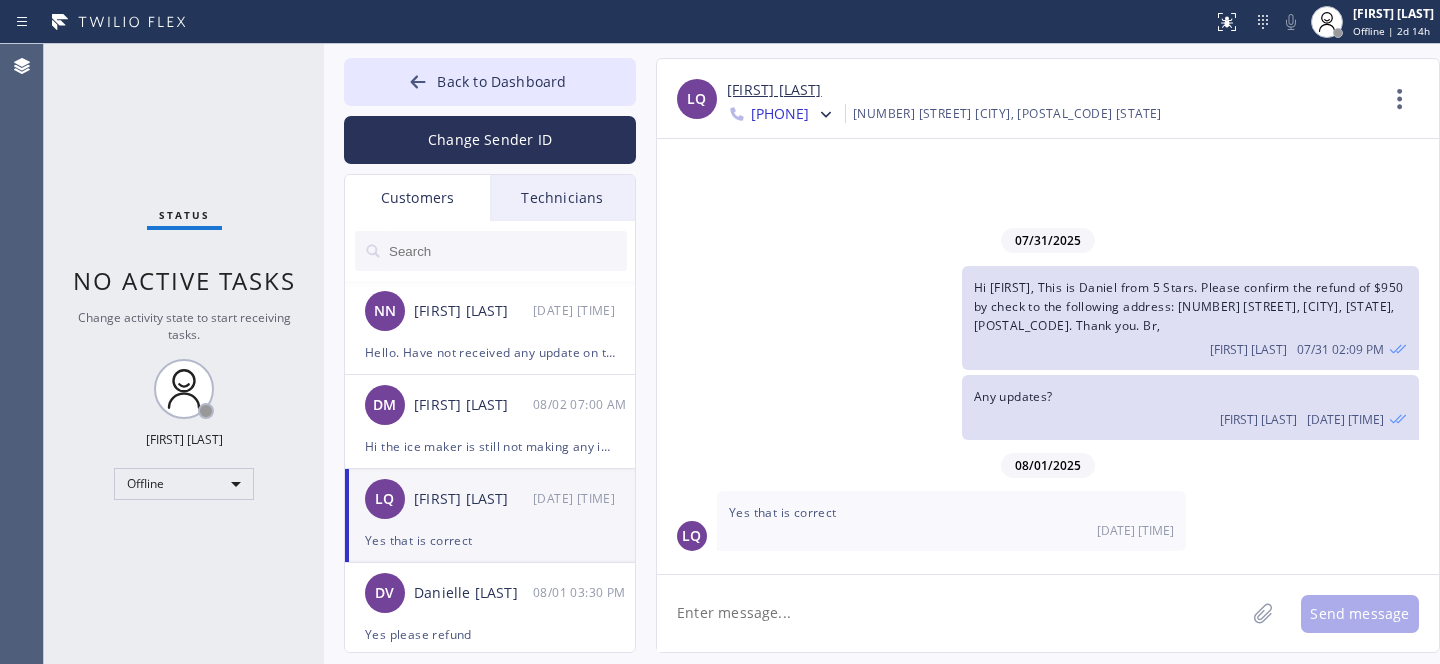 drag, startPoint x: 1265, startPoint y: 300, endPoint x: 1320, endPoint y: 293, distance: 55.443665 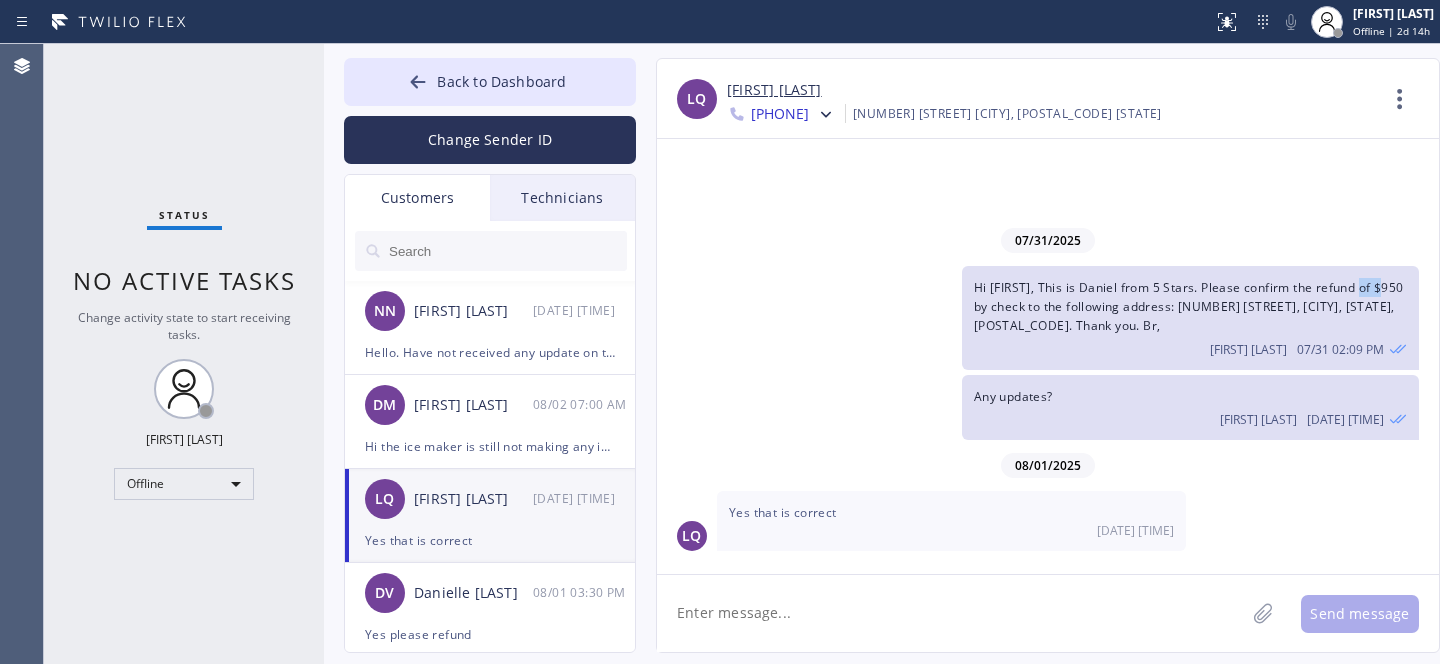 drag, startPoint x: 1359, startPoint y: 290, endPoint x: 1384, endPoint y: 289, distance: 25.019993 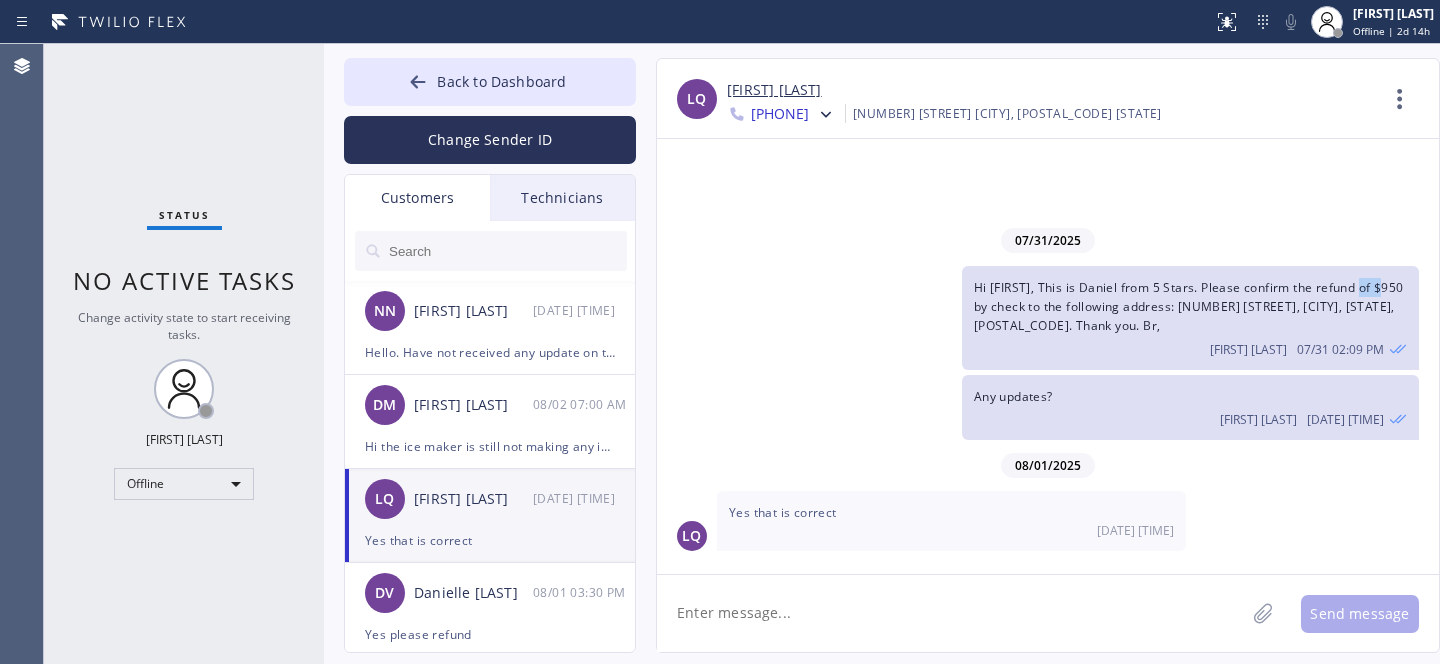 click on "Hi [FIRST], This is Daniel from 5 Stars. Please confirm the refund of $950 by check to the following address: [NUMBER] [STREET], [CITY], [STATE], [POSTAL_CODE]. Thank you. Br," at bounding box center (1189, 306) 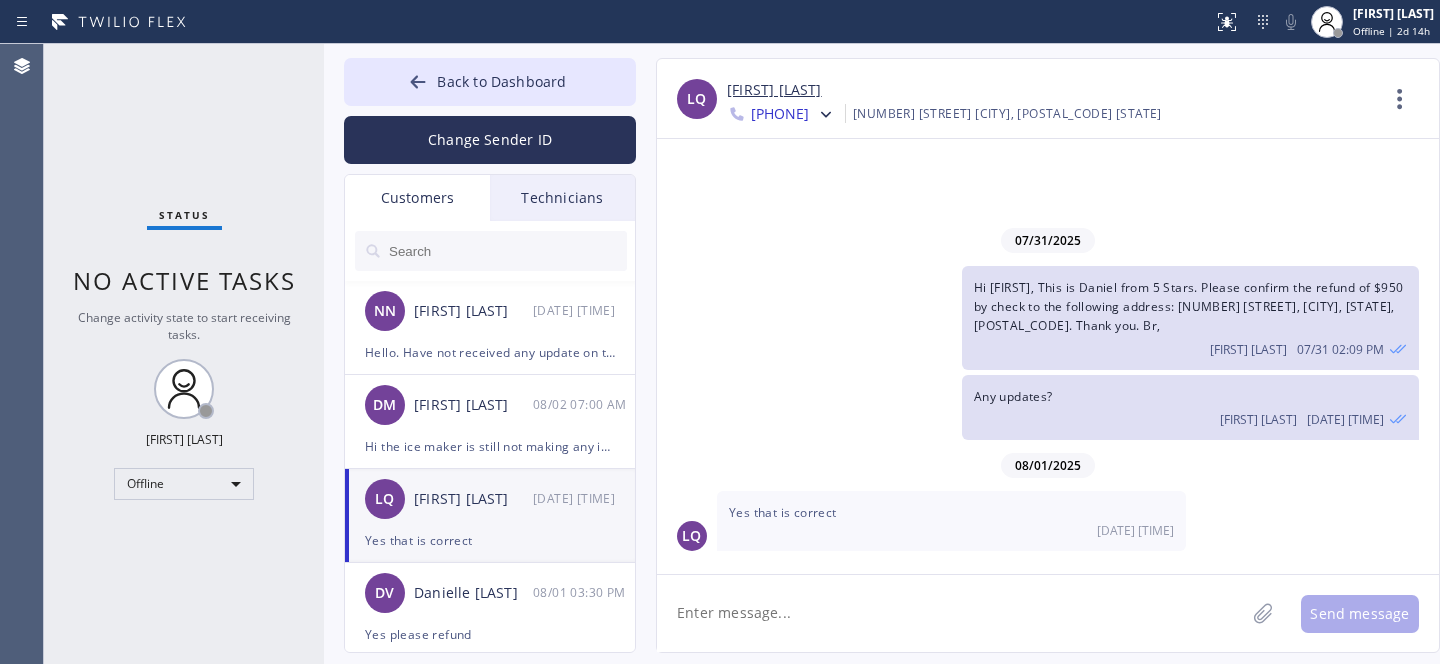 click 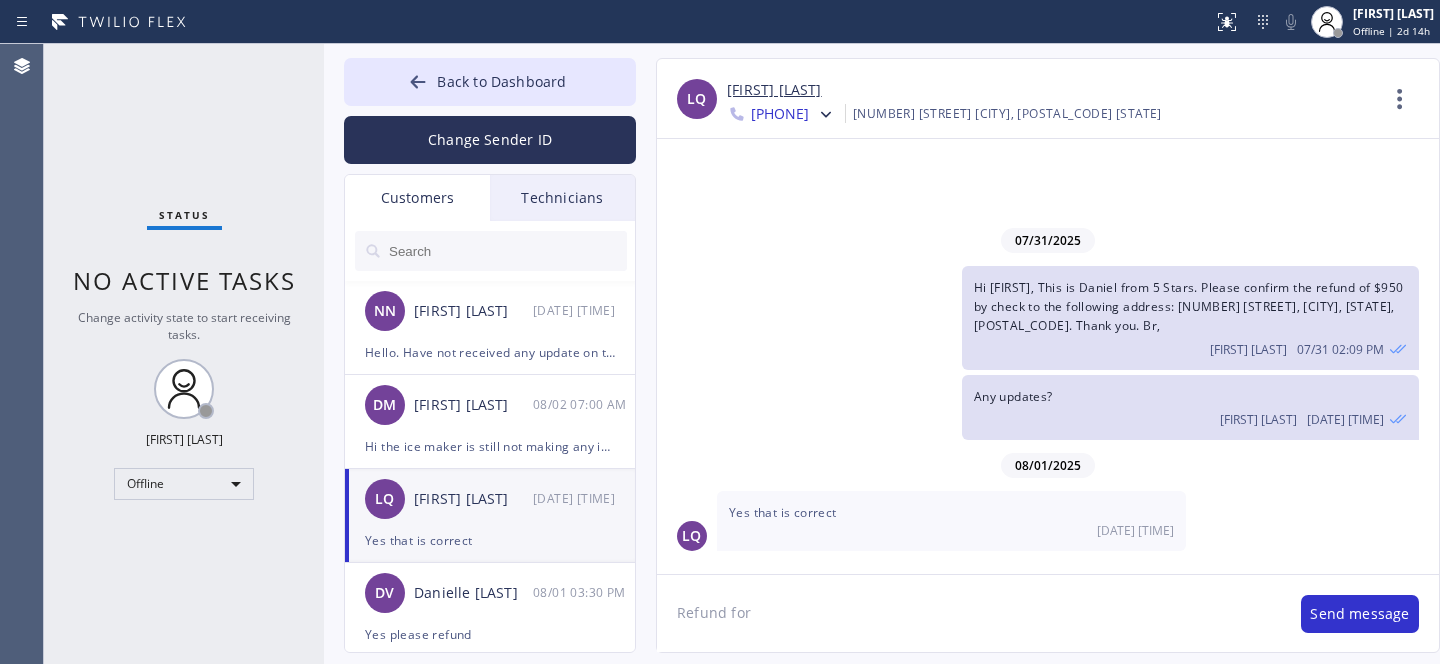 paste on "[AMOUNT]" 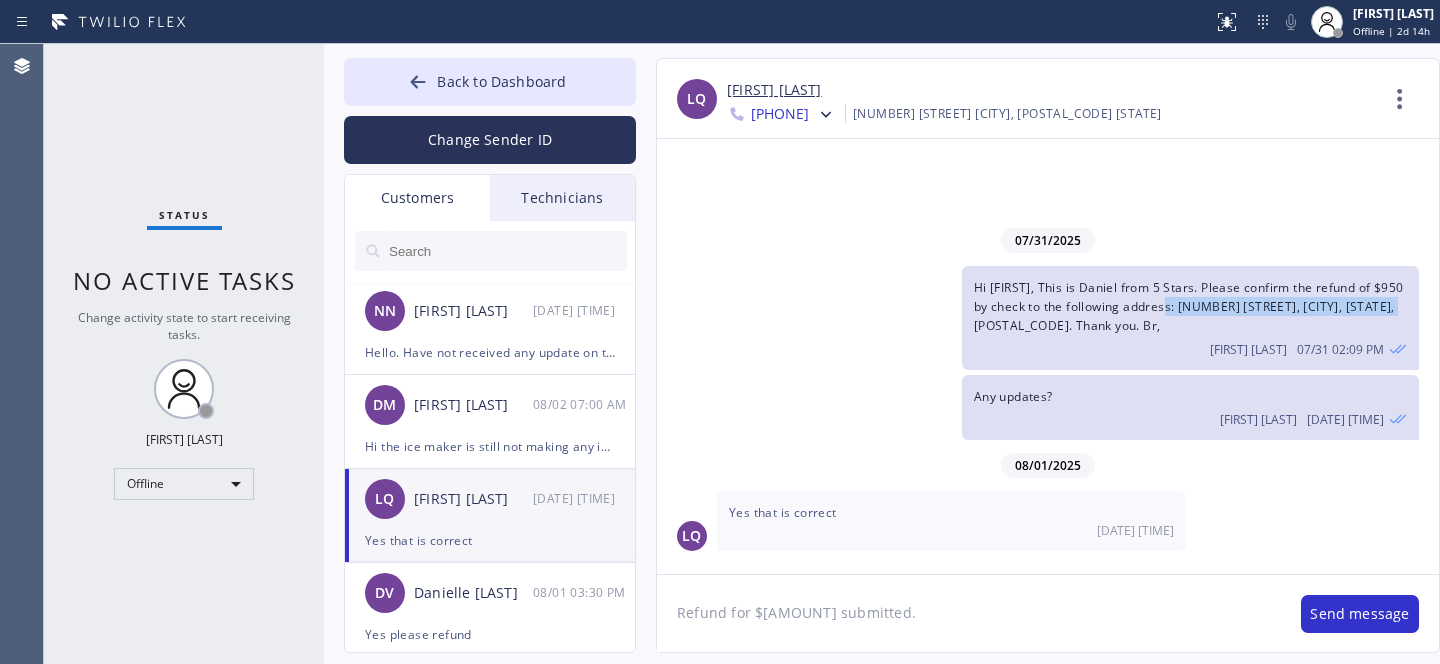 drag, startPoint x: 1164, startPoint y: 309, endPoint x: 1009, endPoint y: 337, distance: 157.50873 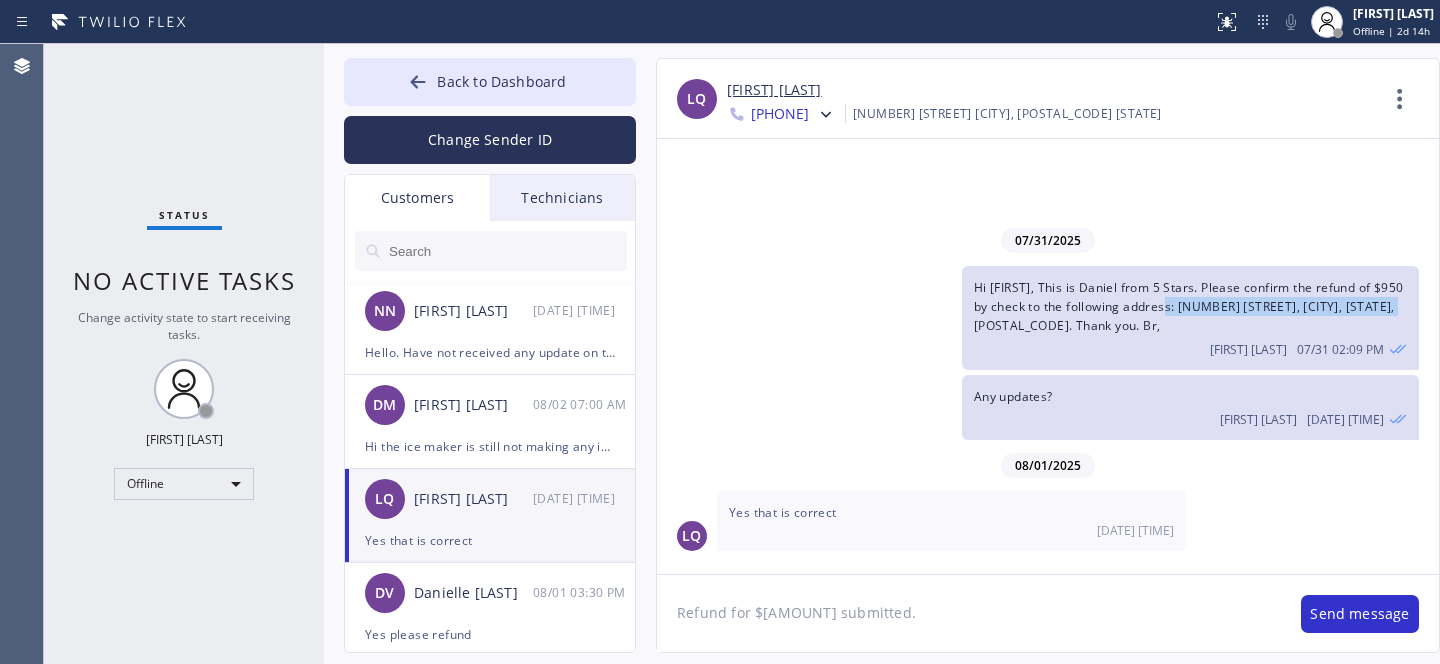 click on "Hi [FIRST], This is Daniel from 5 Stars. Please confirm the refund of $950 by check to the following address: [NUMBER] [STREET], [CITY], [STATE], [POSTAL_CODE]. Thank you. Br," at bounding box center (1189, 306) 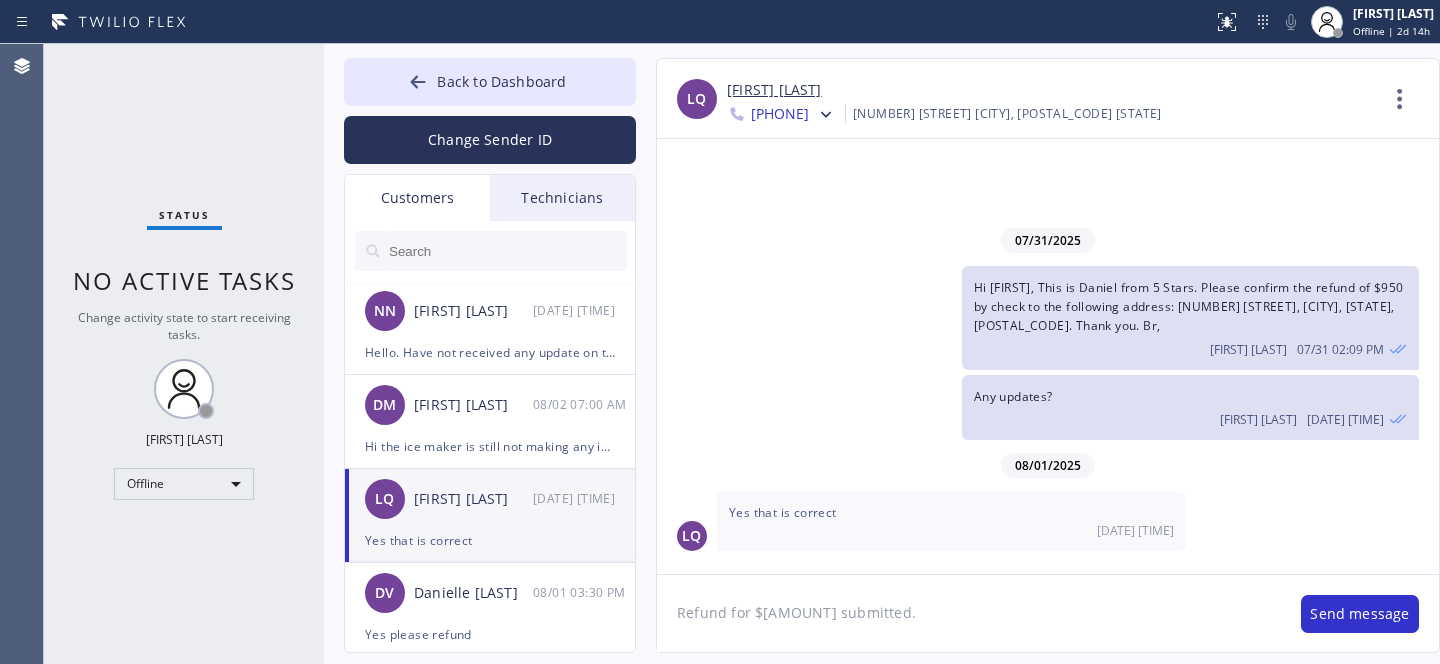 click on "Refund for $[AMOUNT] submitted." 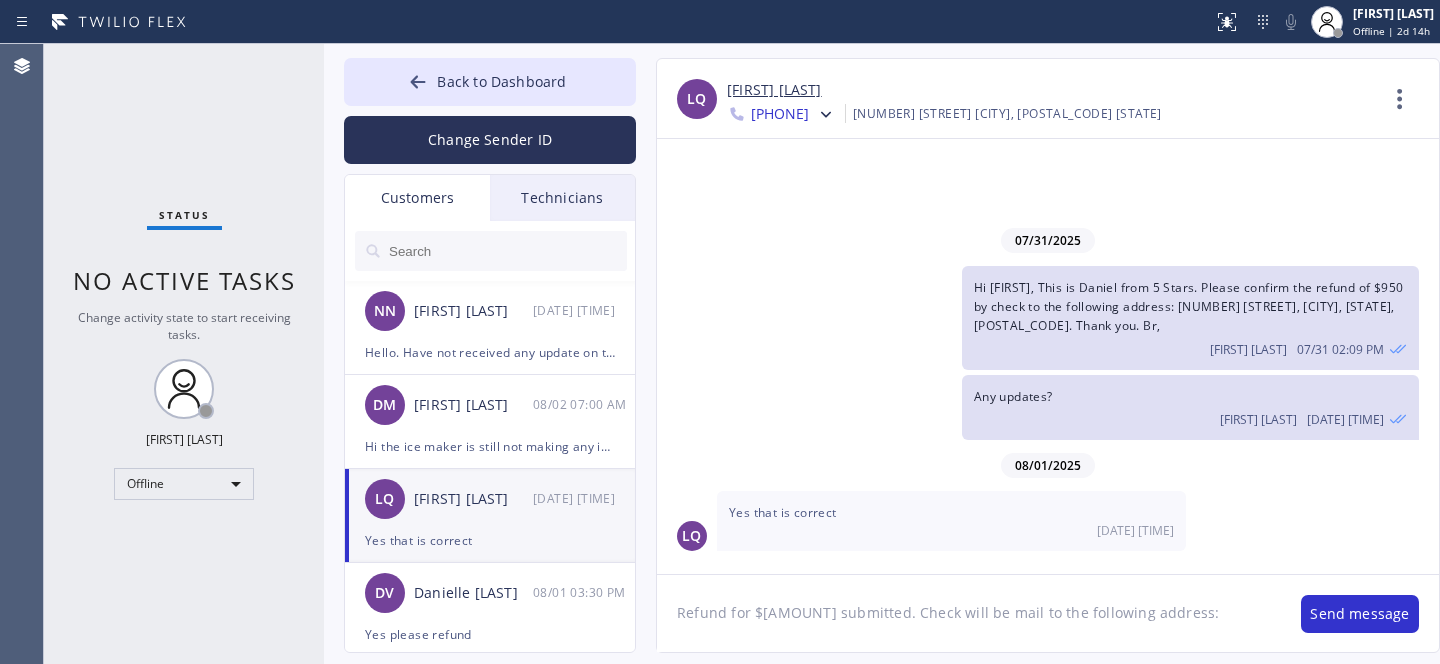 paste on "[NUMBER] [STREET], [CITY], [STATE], [ZIP]." 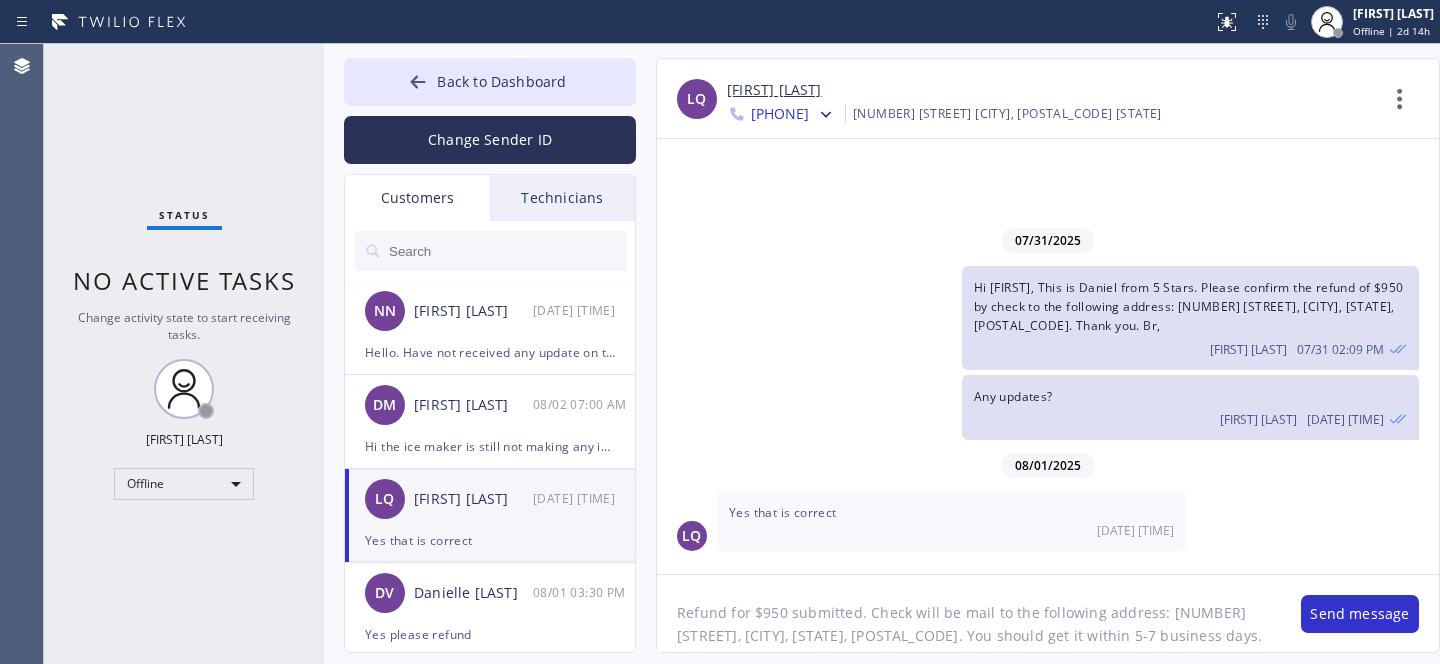 type on "Refund for $[AMOUNT] submitted. Check will be mail to the following address: [NUMBER] [STREET], [CITY], [STATE], [POSTAL_CODE]. You should get it within 5-7 business days. Thx" 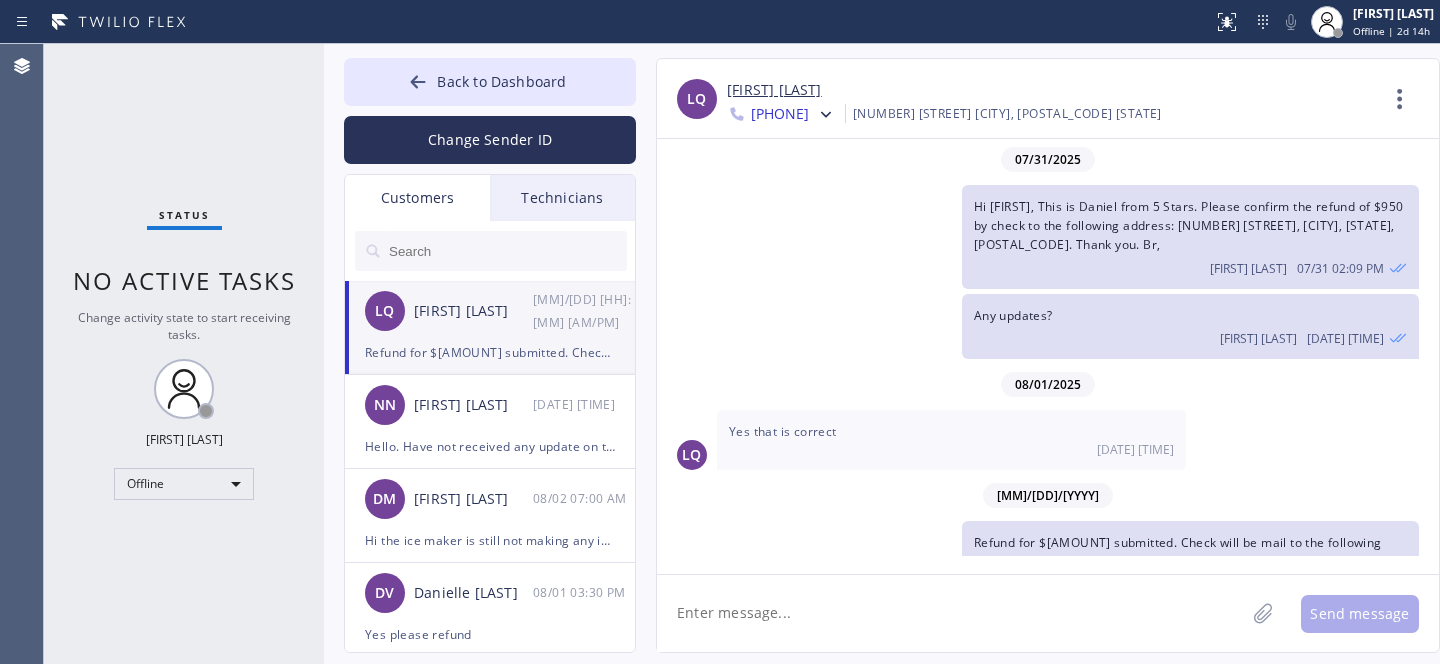 scroll, scrollTop: 70, scrollLeft: 0, axis: vertical 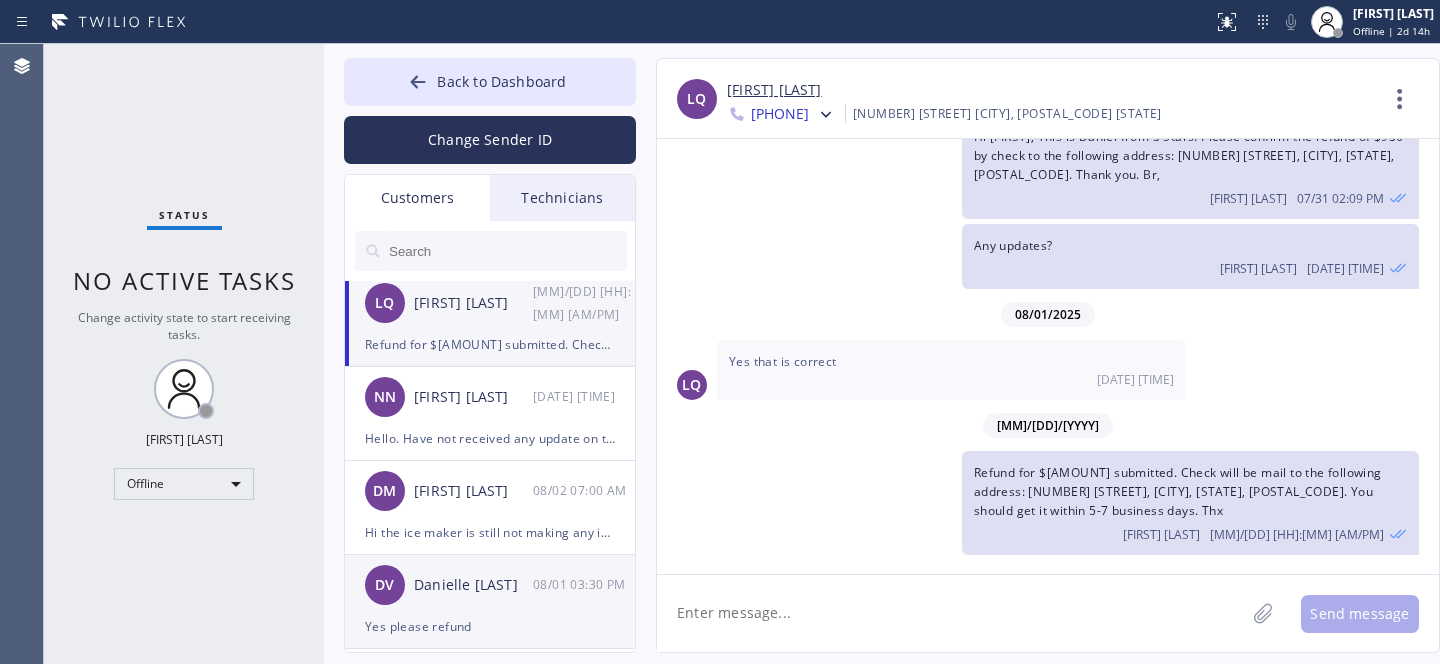 click on "DV Danielle [LAST] [DATE] [TIME]" at bounding box center [491, 585] 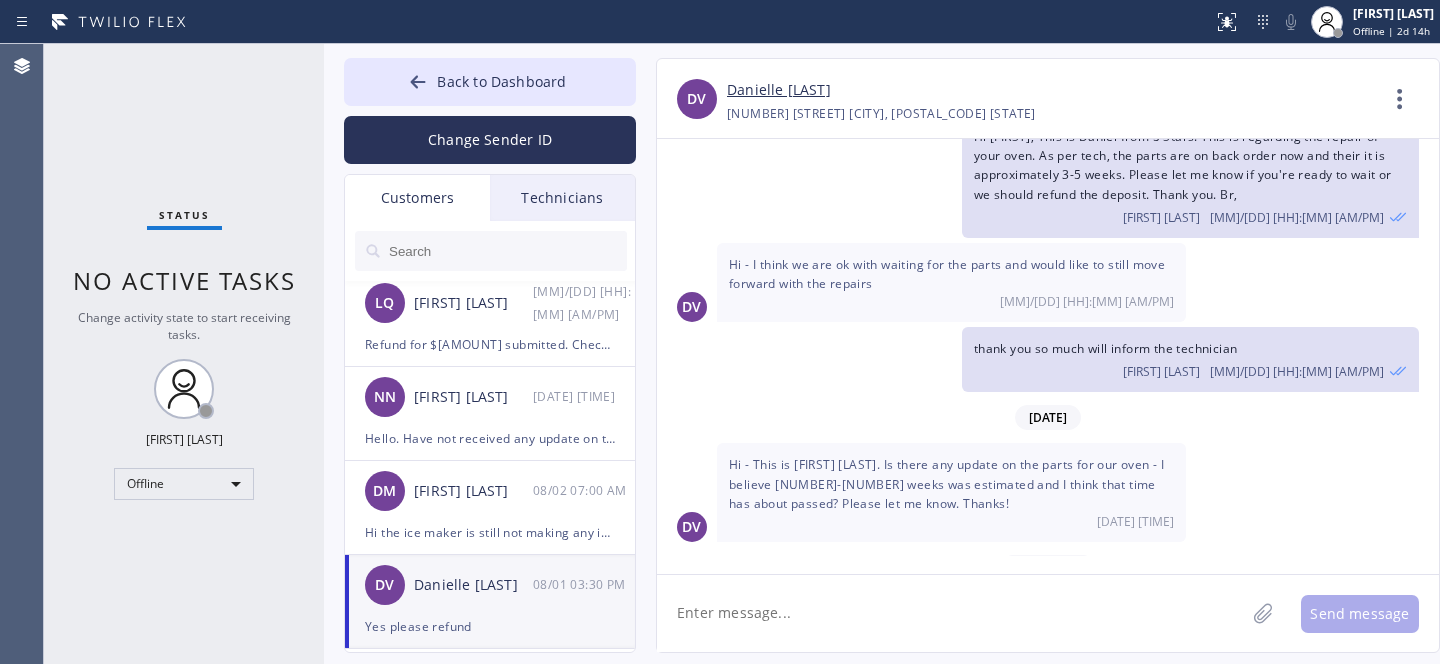scroll, scrollTop: 610, scrollLeft: 0, axis: vertical 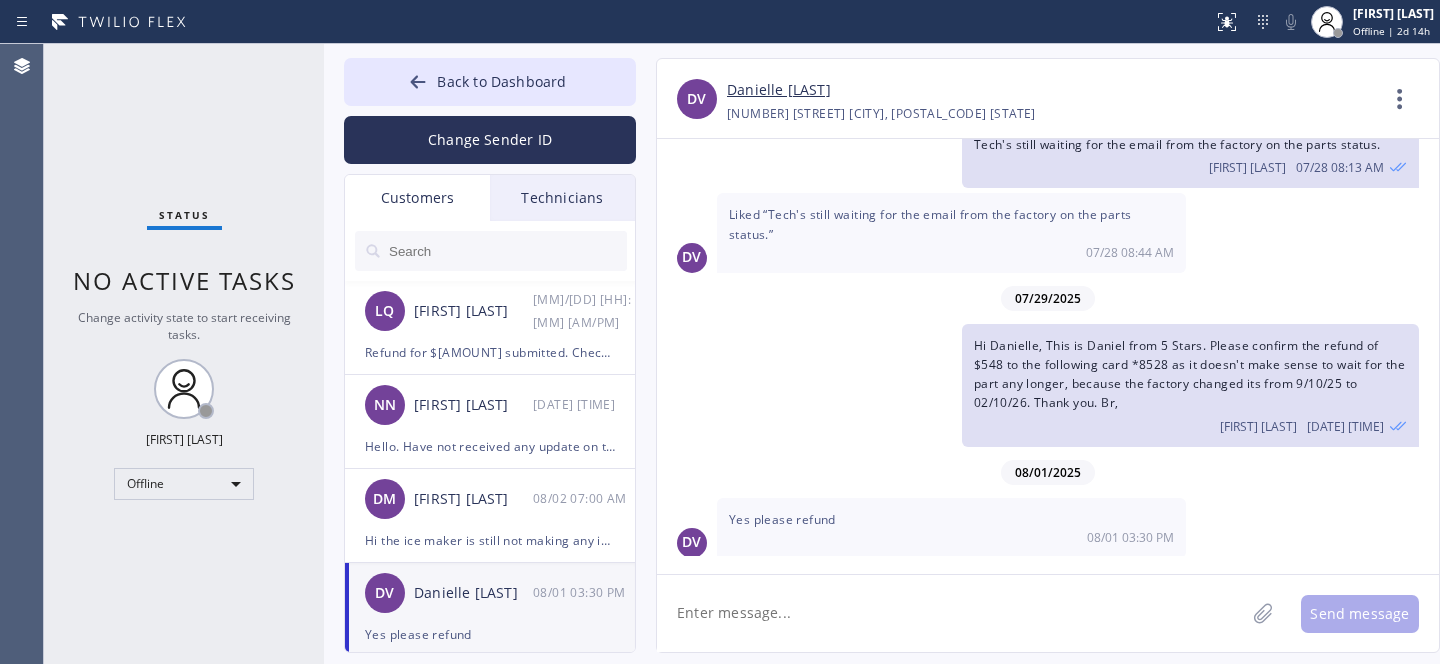 click on "Danielle [LAST]" at bounding box center (779, 90) 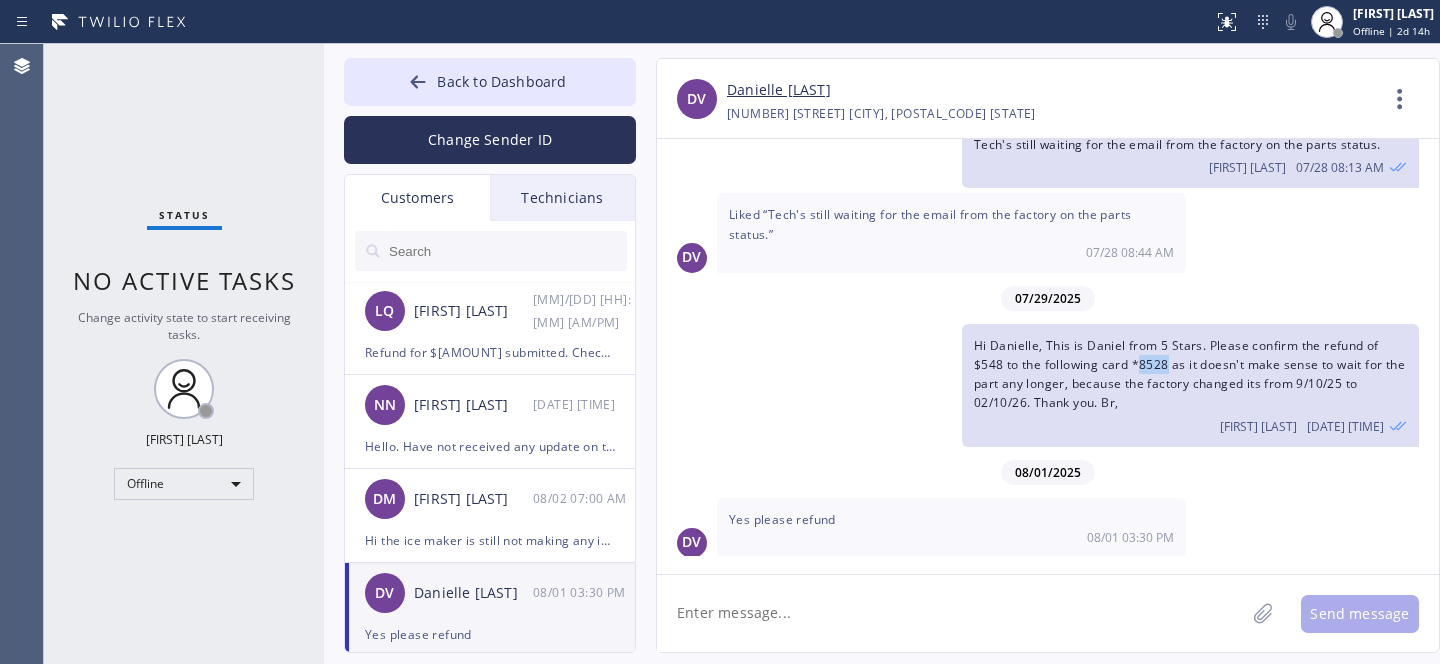 drag, startPoint x: 1141, startPoint y: 362, endPoint x: 1166, endPoint y: 361, distance: 25.019993 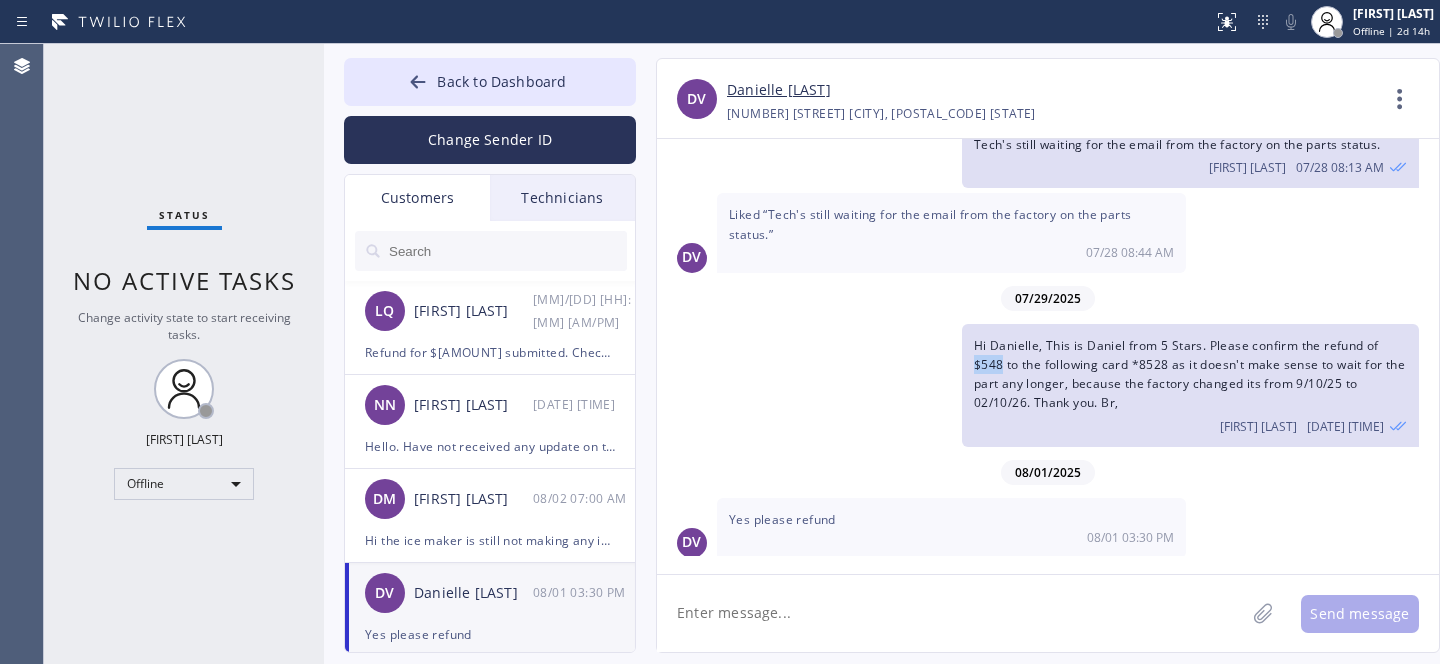 drag, startPoint x: 975, startPoint y: 360, endPoint x: 1024, endPoint y: 353, distance: 49.497475 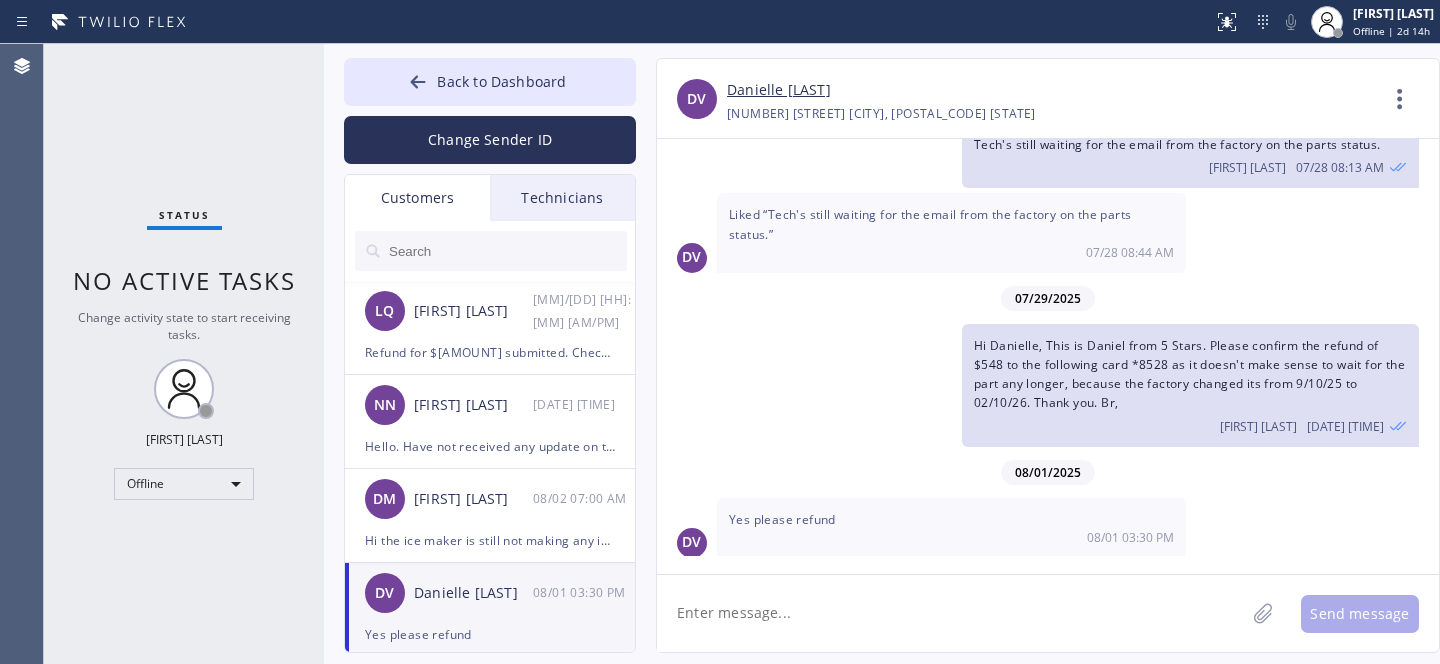 click on "Hi Danielle, This is Daniel from 5 Stars. Please confirm the refund of $548 to the following card *8528 as it doesn't make sense to wait for the part any longer, because the factory changed its from 9/10/25 to 02/10/26. Thank you. Br," at bounding box center [1189, 374] 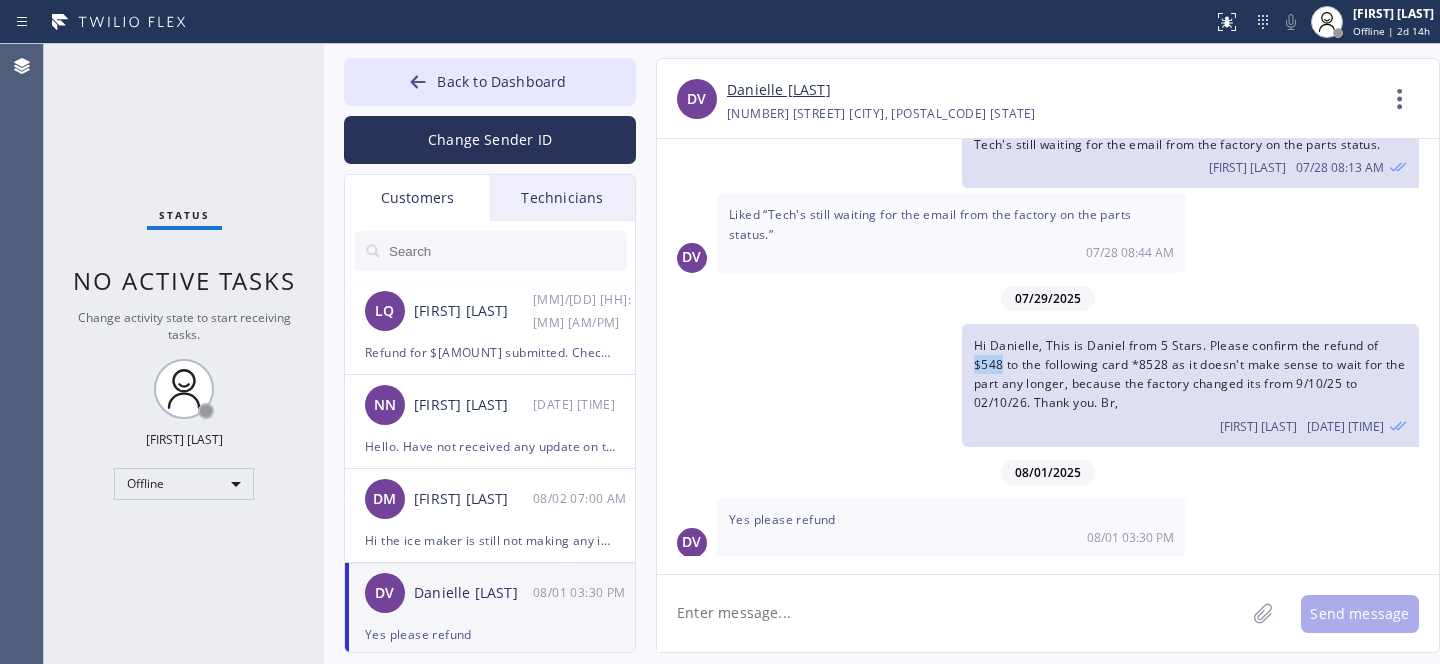 drag, startPoint x: 973, startPoint y: 361, endPoint x: 1000, endPoint y: 358, distance: 27.166155 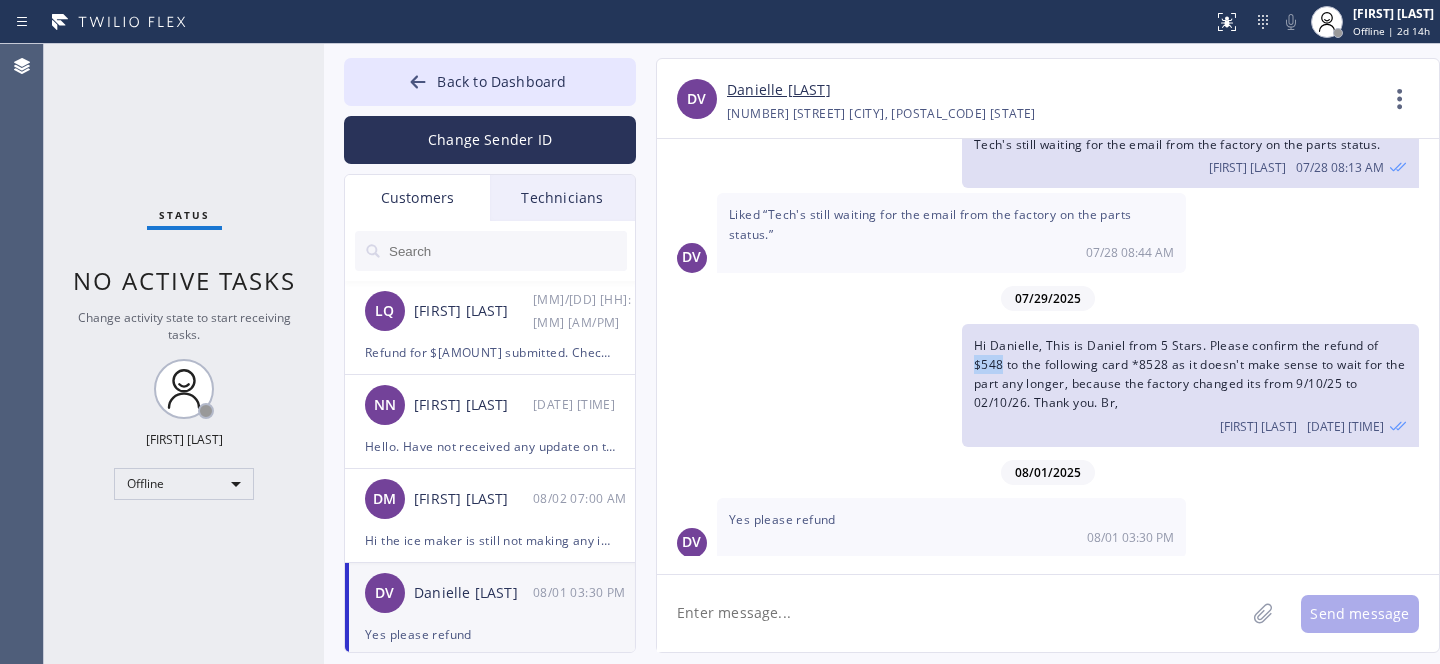 click on "Hi [FIRST], This is Daniel from 5 Stars. Please confirm the refund of $548 to the following card *[CREDIT_CARD_LAST_FOUR] as it doesn't make sense to wait for the part any longer, because  the factory changed its from [DATE] to [DATE]. Thank you. Br, [FIRST] [LAST] [DATE]" 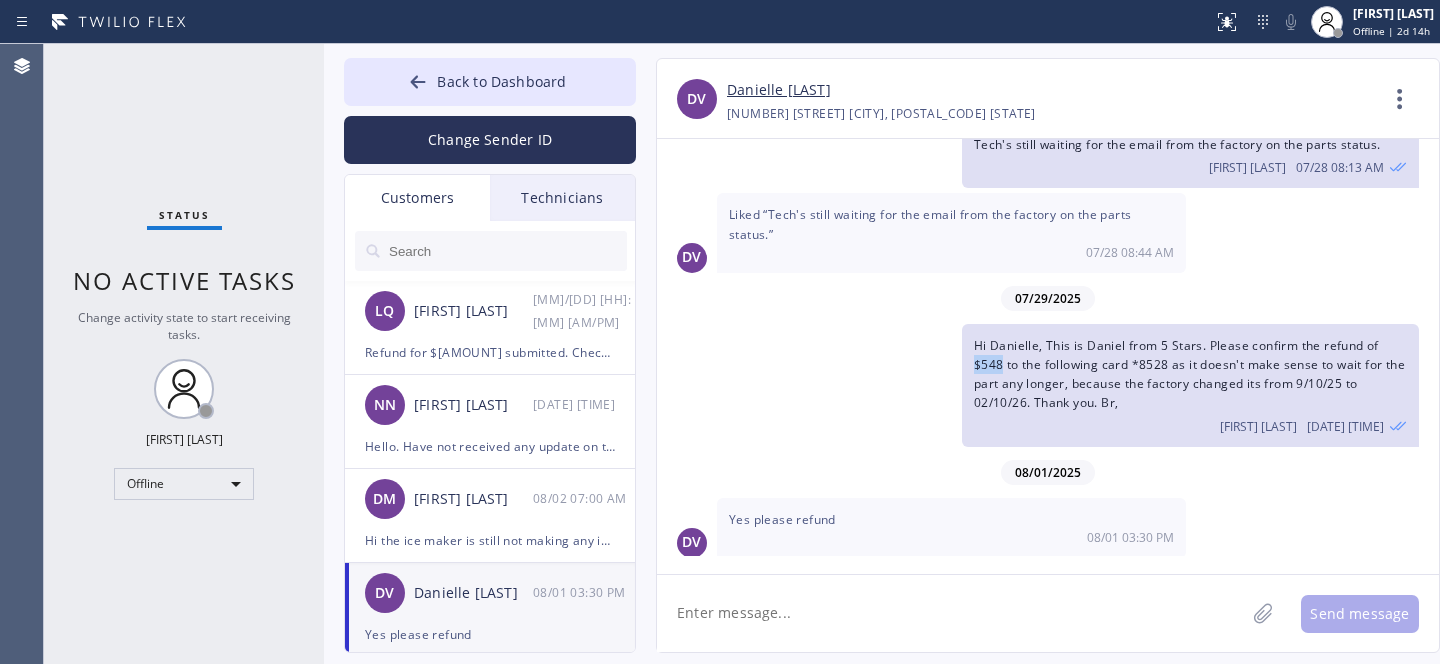 copy on "$548" 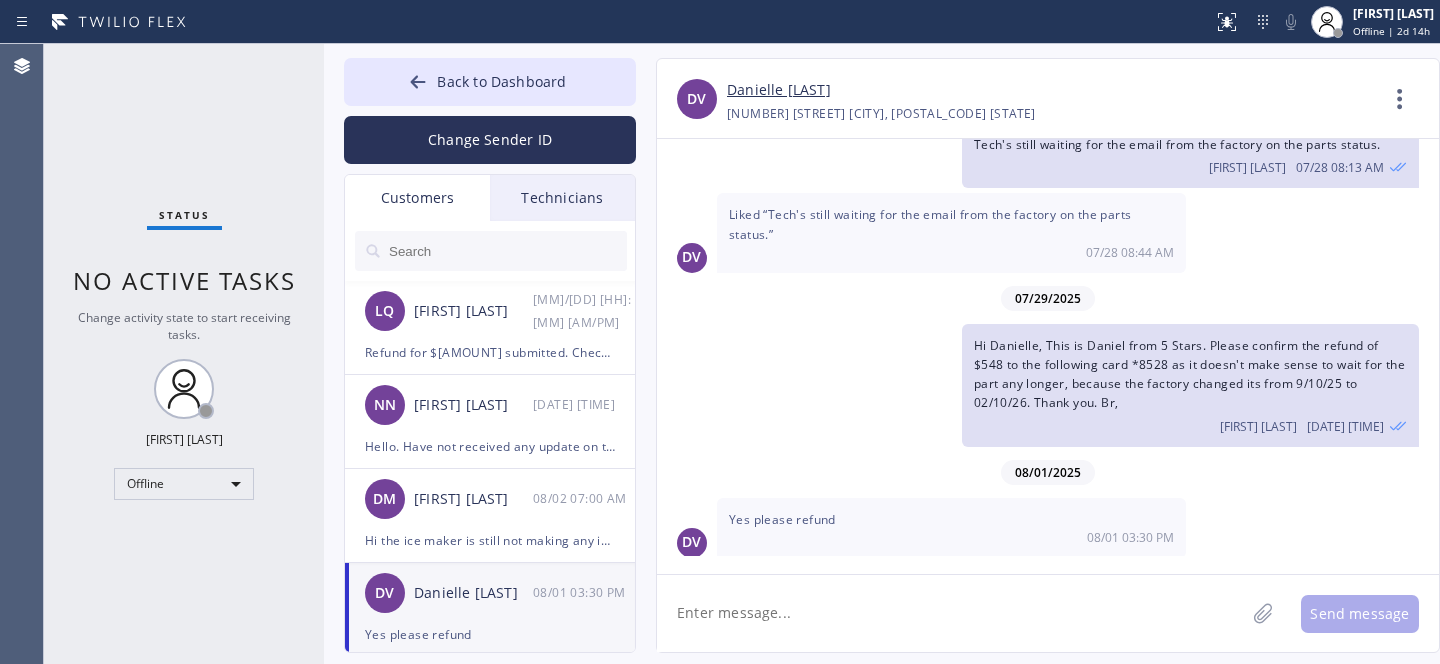 drag, startPoint x: 858, startPoint y: 586, endPoint x: 927, endPoint y: 449, distance: 153.39491 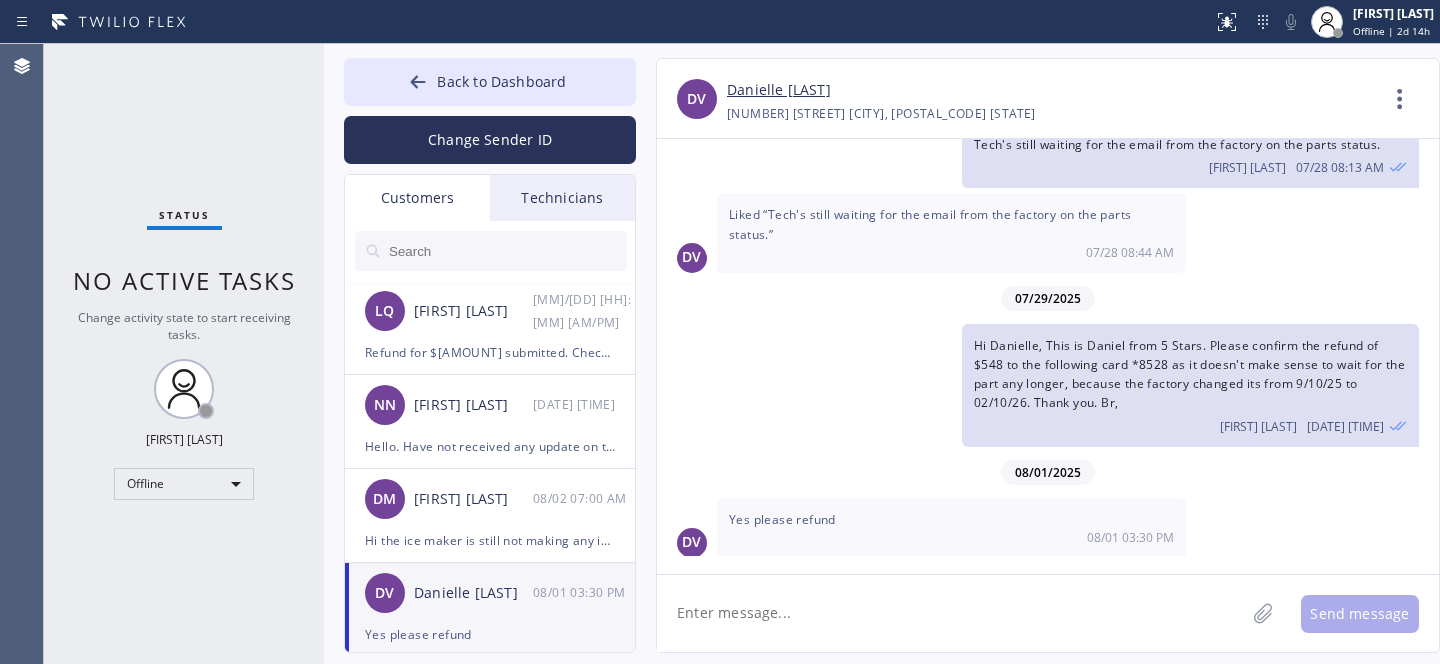 click 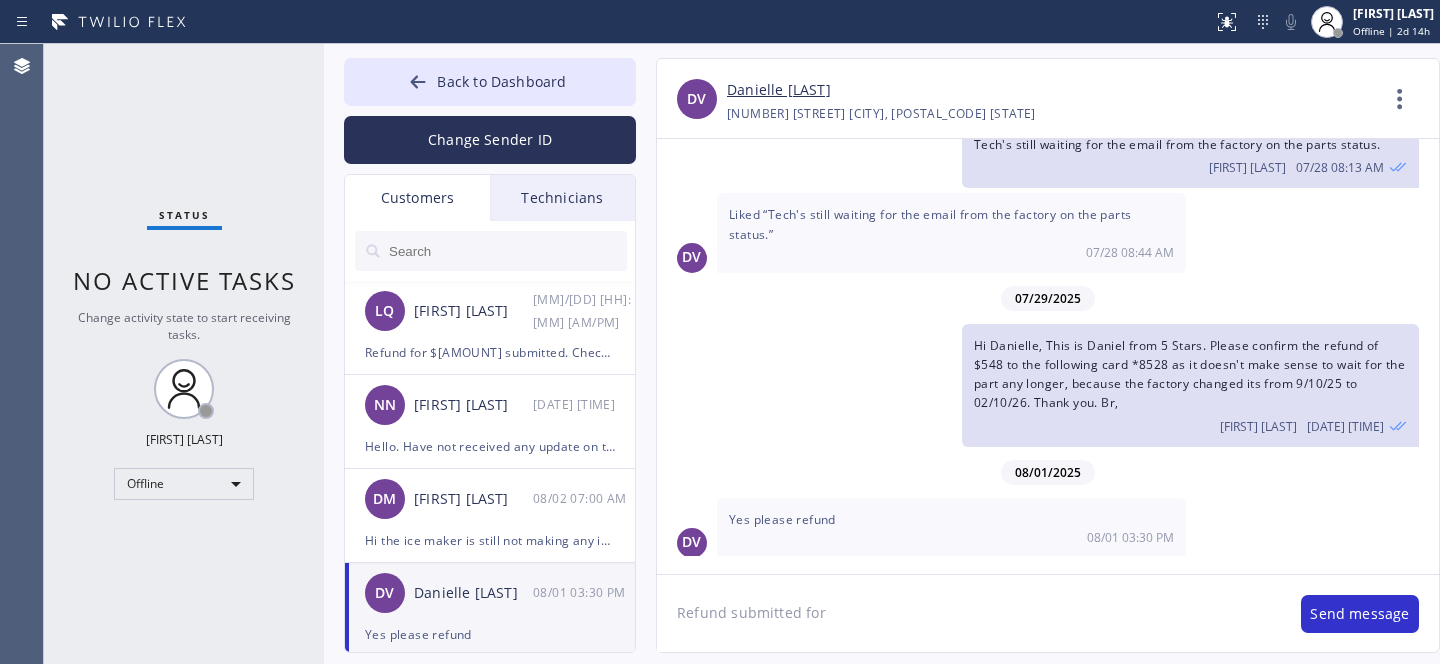 paste on "$548" 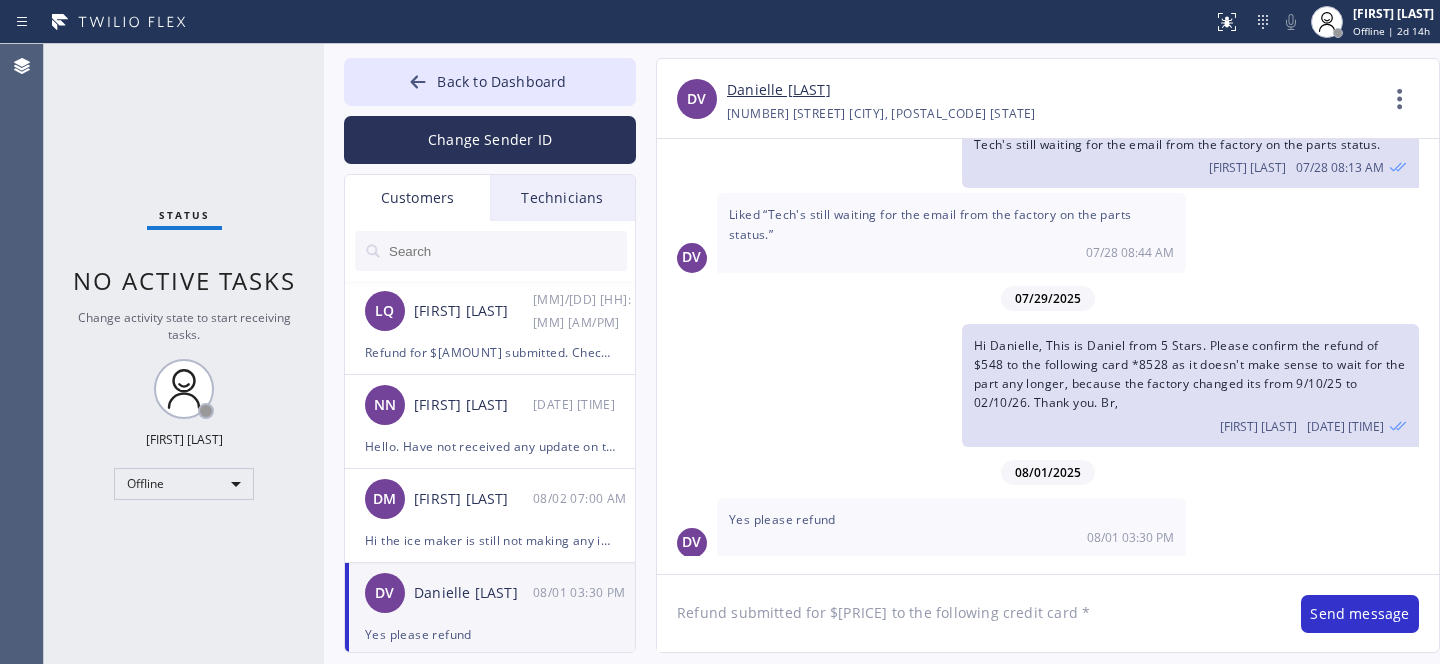 click on "Hi Danielle, This is Daniel from 5 Stars. Please confirm the refund of $548 to the following card *8528 as it doesn't make sense to wait for the part any longer, because the factory changed its from 9/10/25 to 02/10/26. Thank you. Br," at bounding box center [1189, 374] 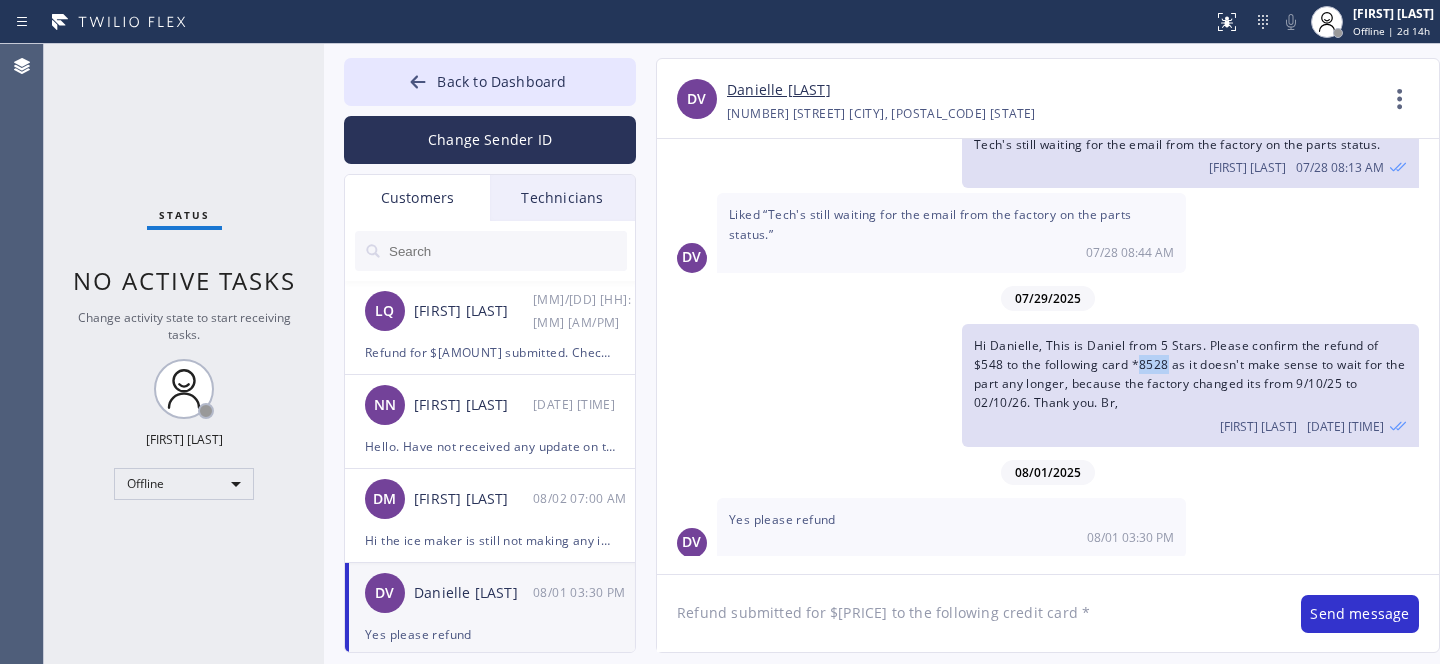 click on "Hi Danielle, This is Daniel from 5 Stars. Please confirm the refund of $548 to the following card *8528 as it doesn't make sense to wait for the part any longer, because the factory changed its from 9/10/25 to 02/10/26. Thank you. Br," at bounding box center (1189, 374) 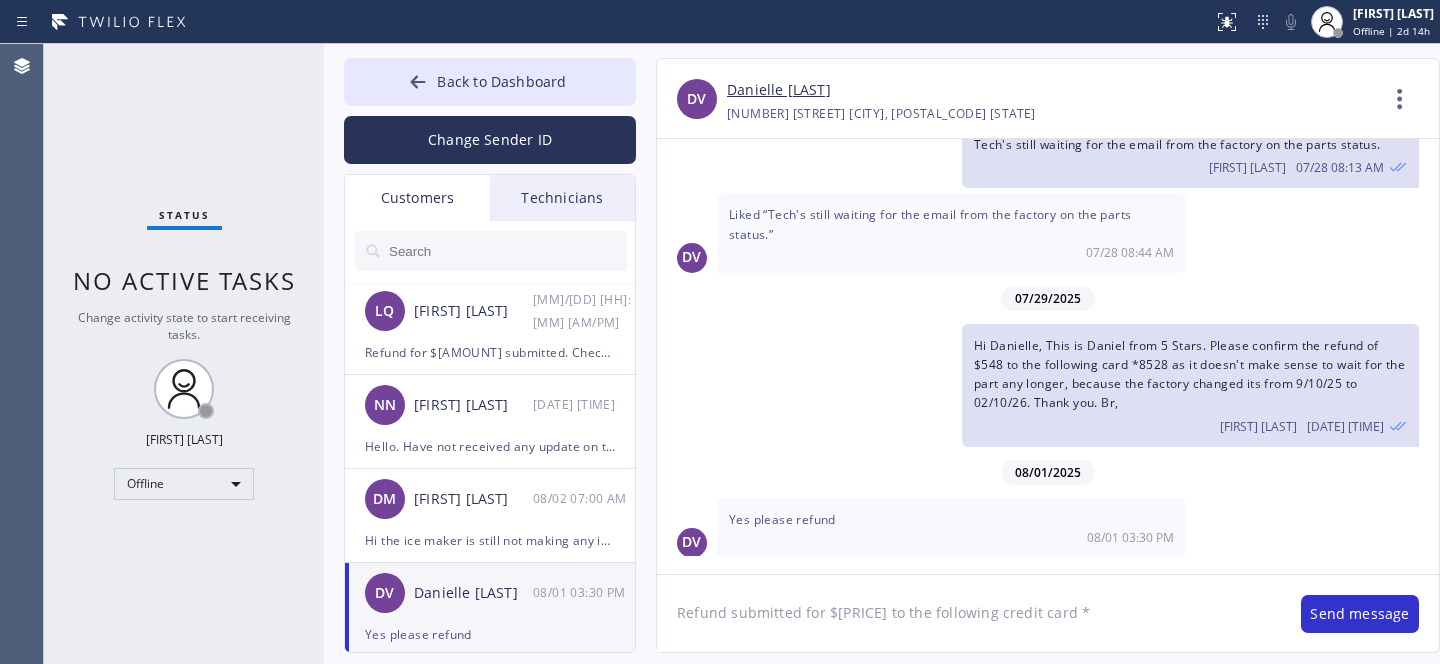 click on "Refund submitted for $[PRICE] to the following credit card *" 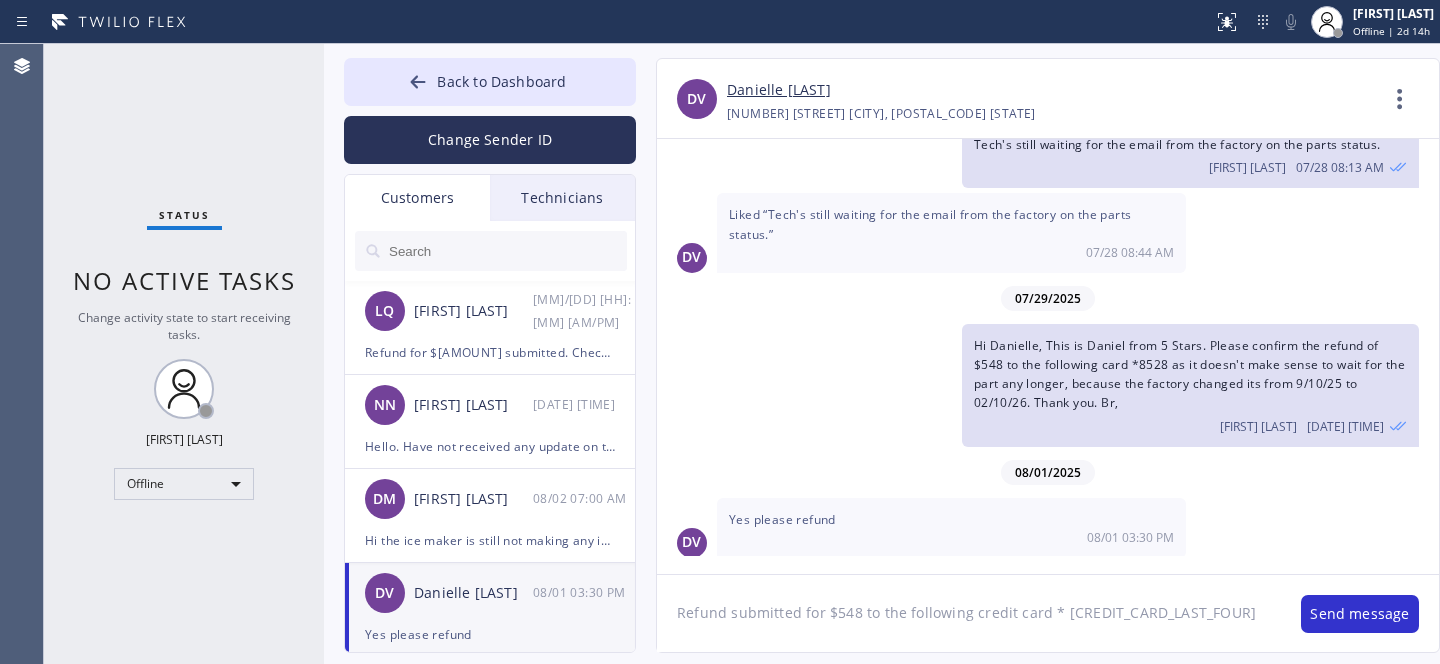 drag, startPoint x: 1057, startPoint y: 614, endPoint x: 1067, endPoint y: 613, distance: 10.049875 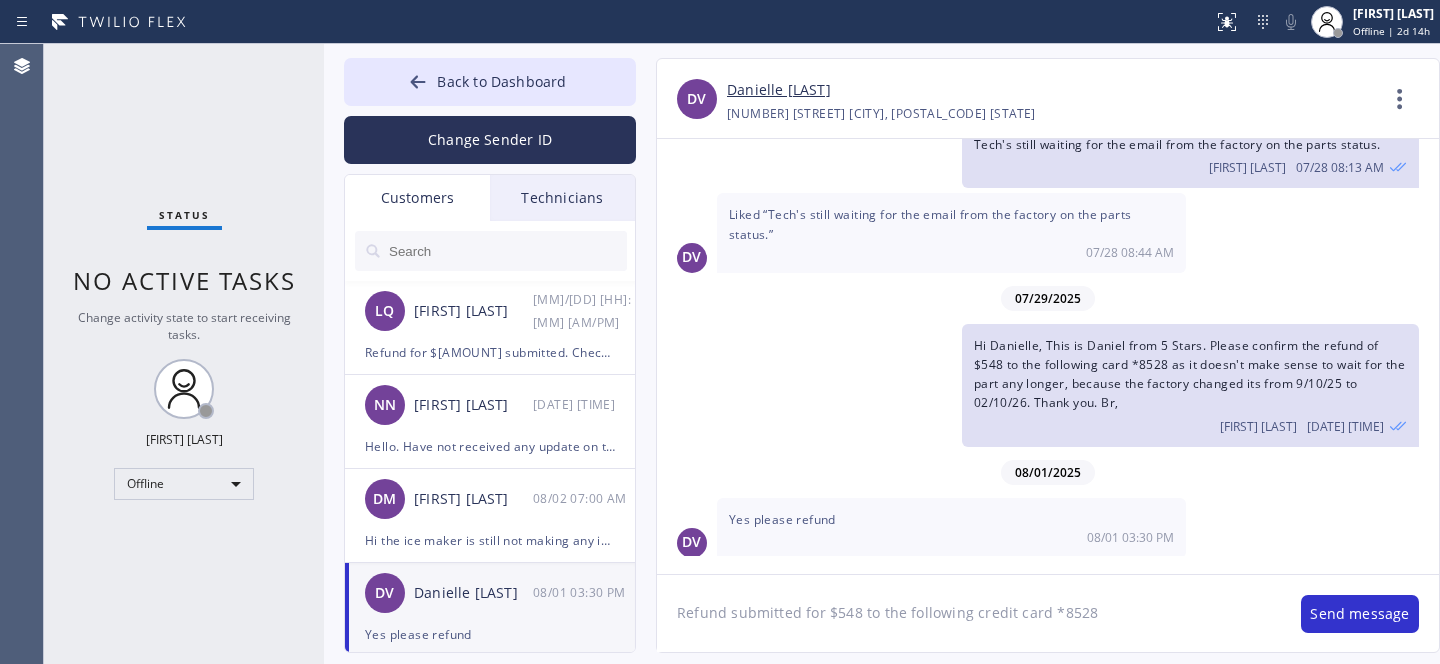 click on "Refund submitted for $548 to the following credit card *8528" 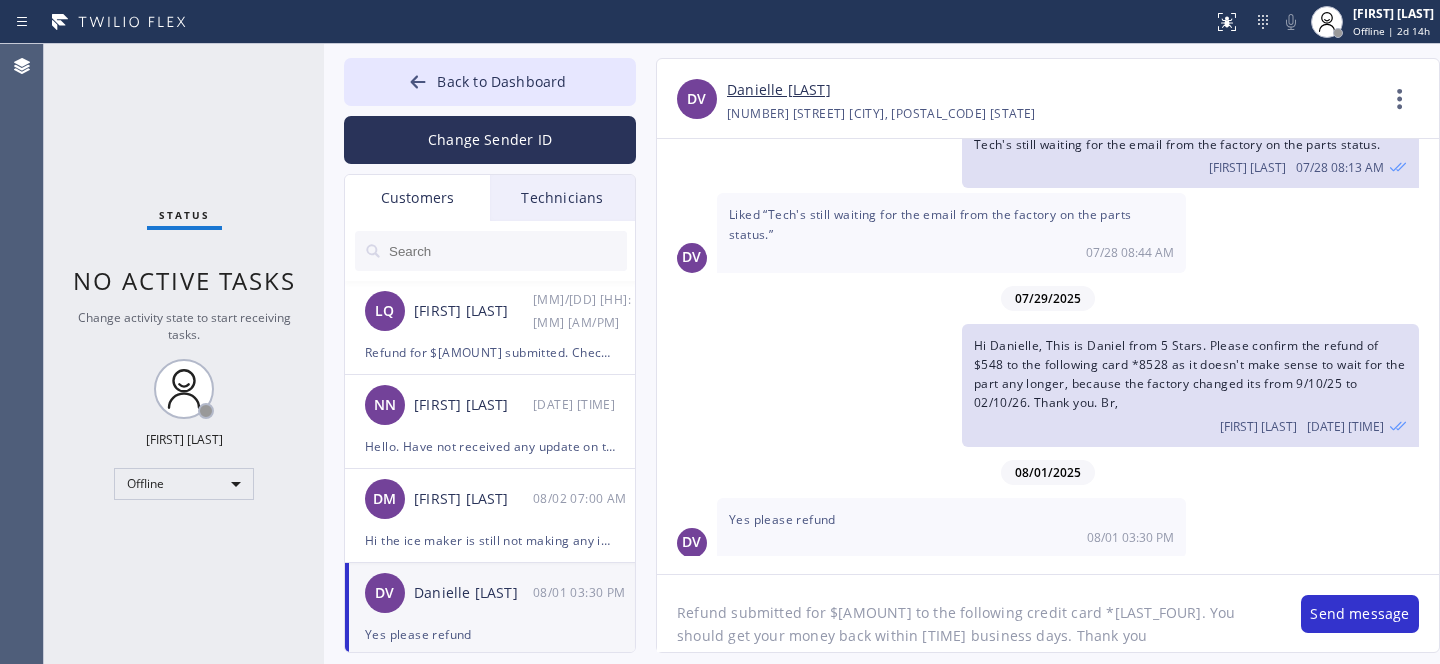 type on "Refund submitted for $548 to the following credit card *8528. You should get your money back within 5-7 business days. Thank you." 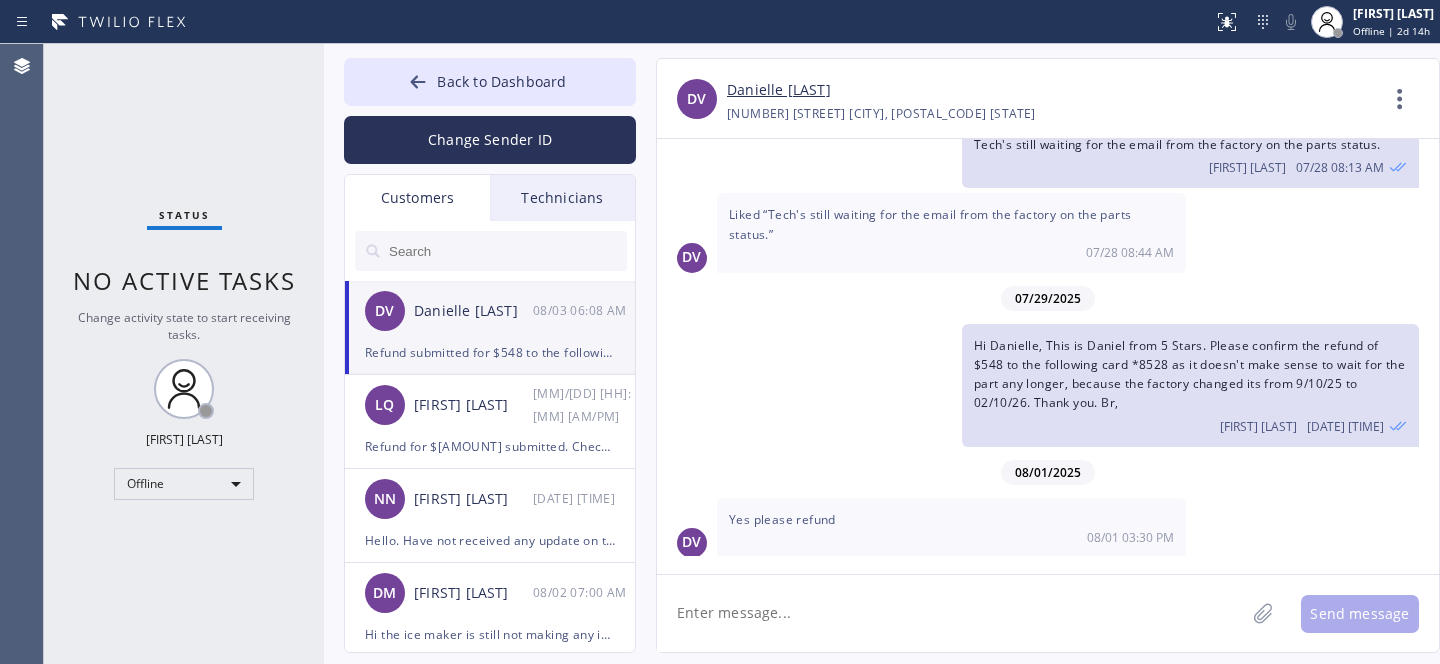 scroll, scrollTop: 744, scrollLeft: 0, axis: vertical 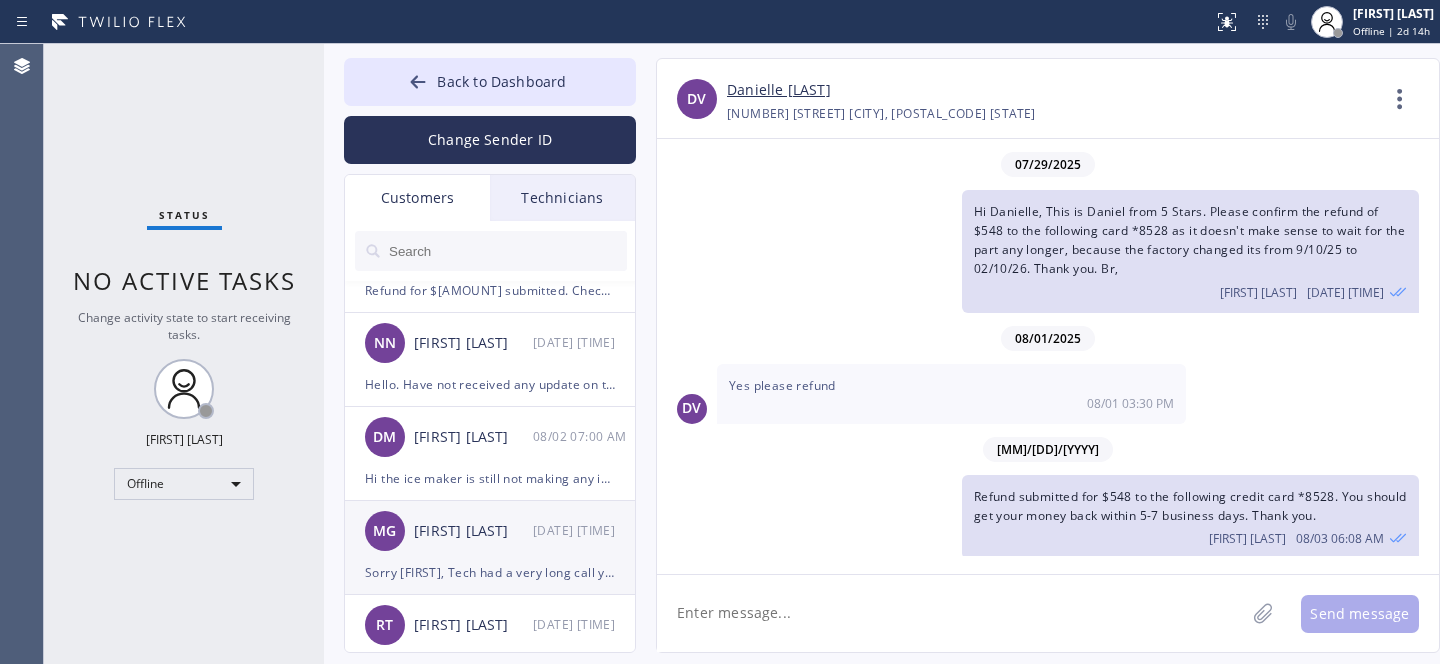 click on "Sorry [FIRST], Tech had a very long call yesterday and finished it at around 9pm. So he was unable to come to you. Any chance we can make it happen next week Tue 9-12? Nothing sooner my apologies." at bounding box center (490, 572) 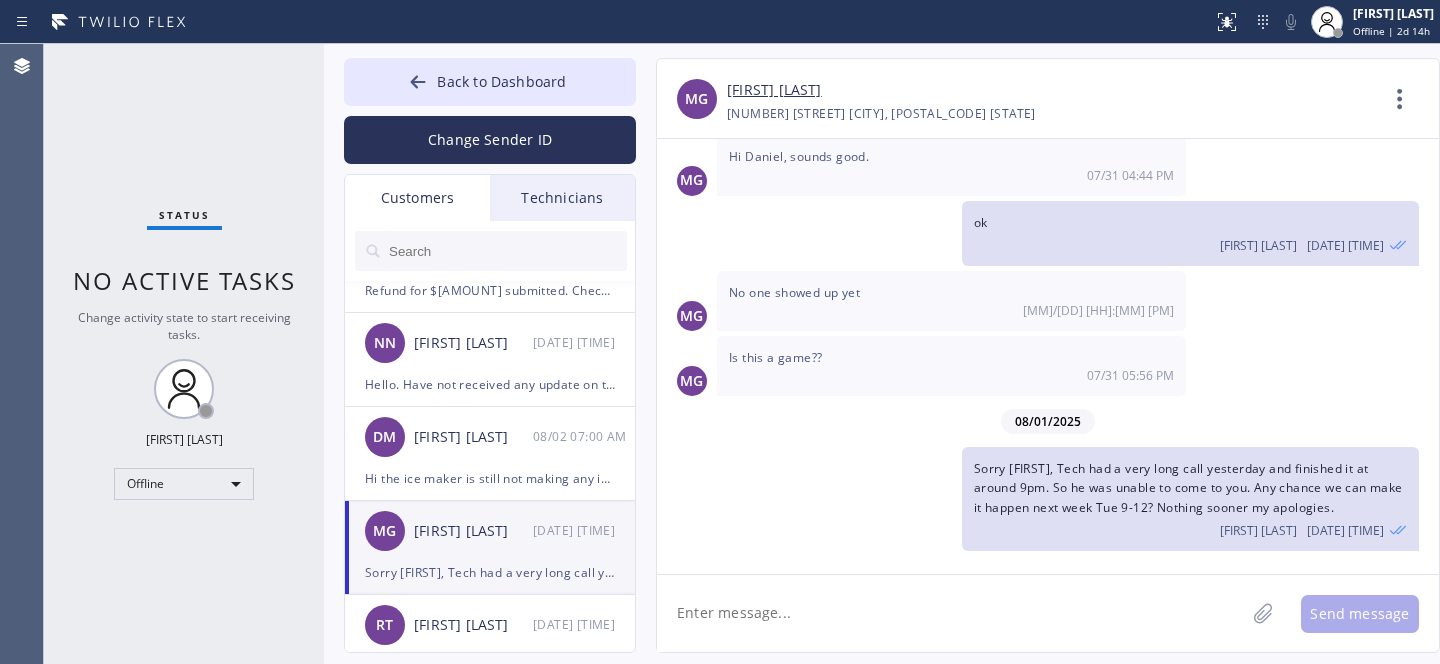 scroll, scrollTop: 135, scrollLeft: 0, axis: vertical 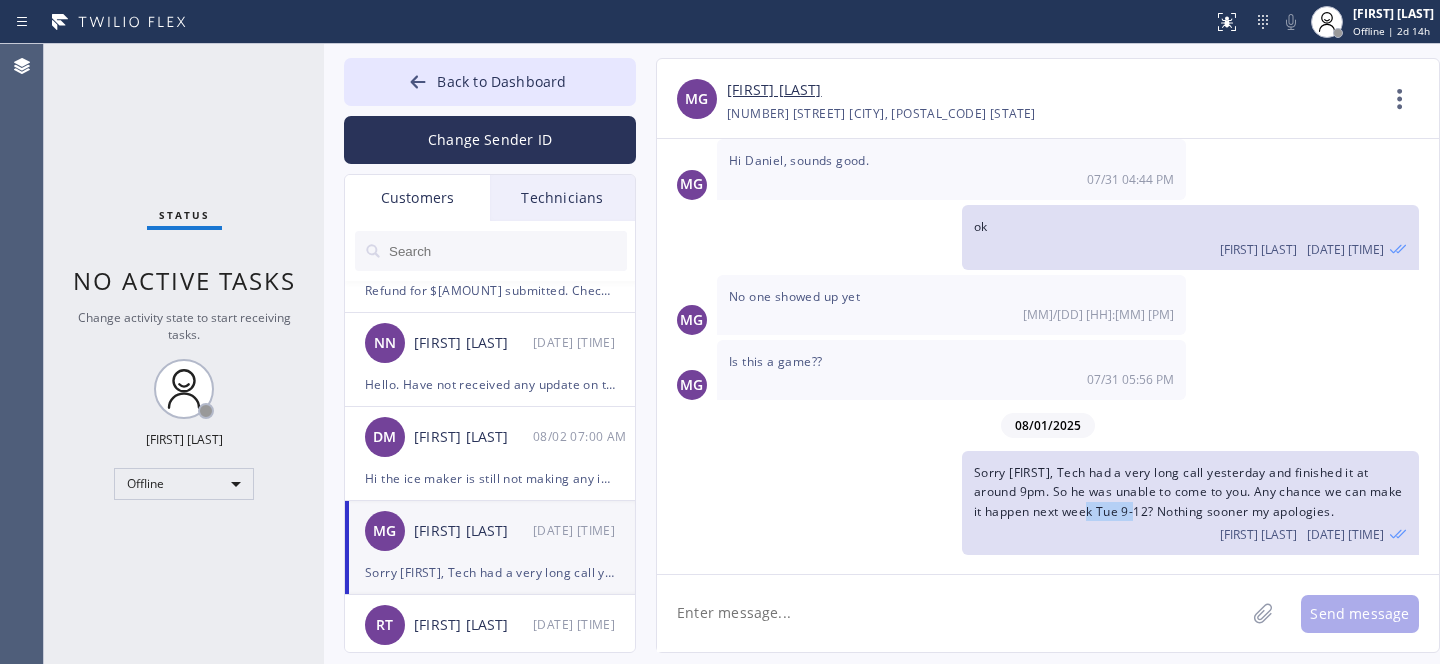 drag, startPoint x: 1086, startPoint y: 509, endPoint x: 1139, endPoint y: 505, distance: 53.15073 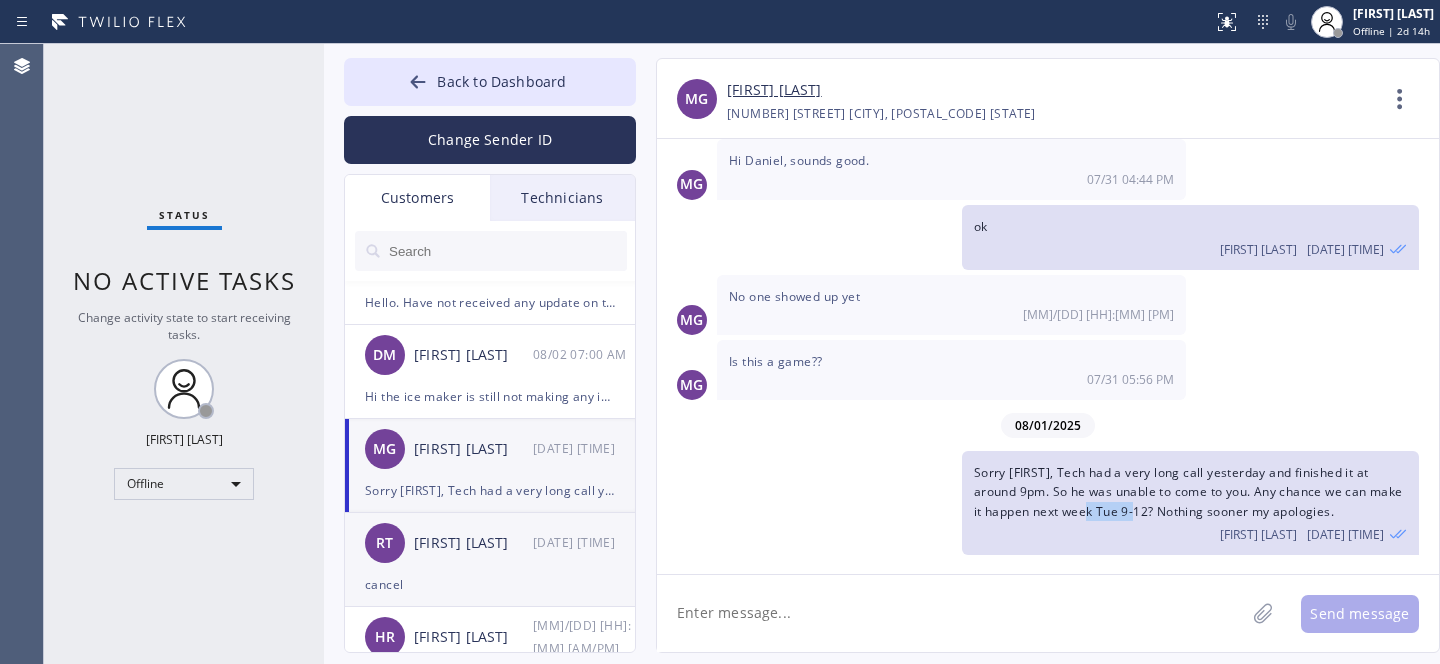 scroll, scrollTop: 239, scrollLeft: 0, axis: vertical 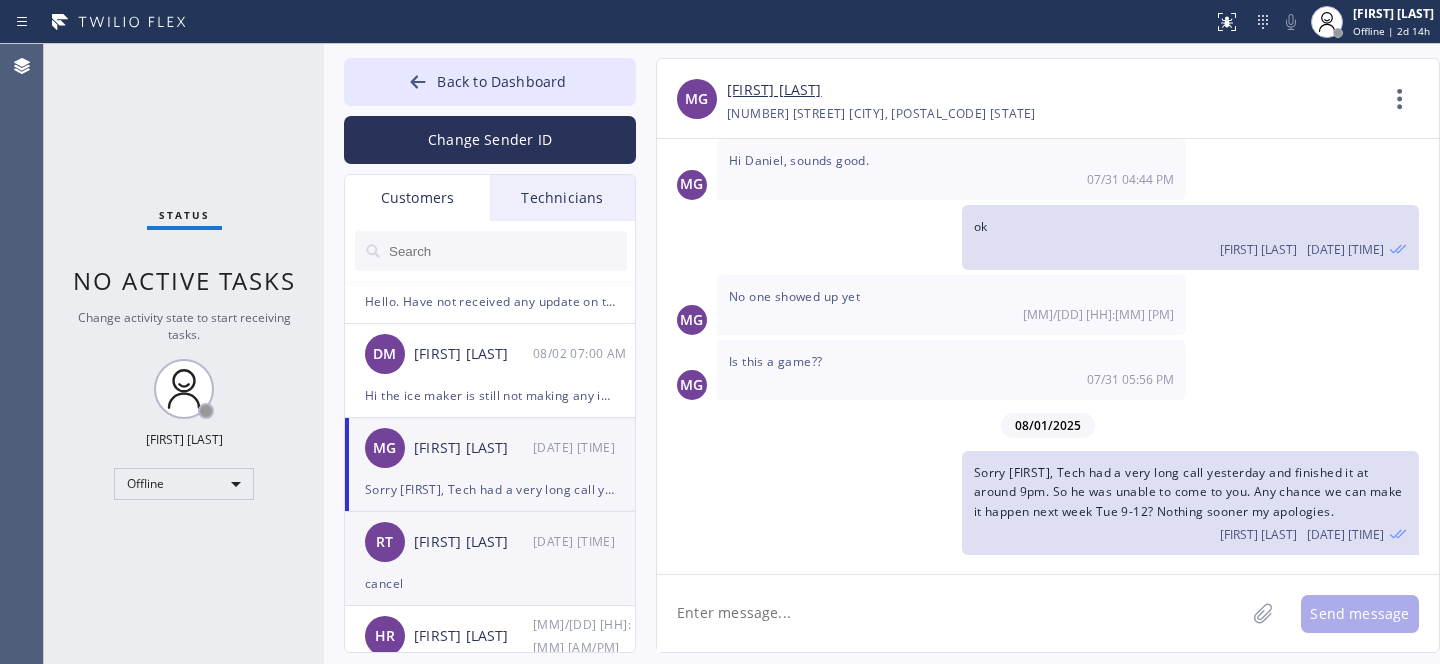click on "RT [PERSON] [DATE] [TIME]" at bounding box center [491, 542] 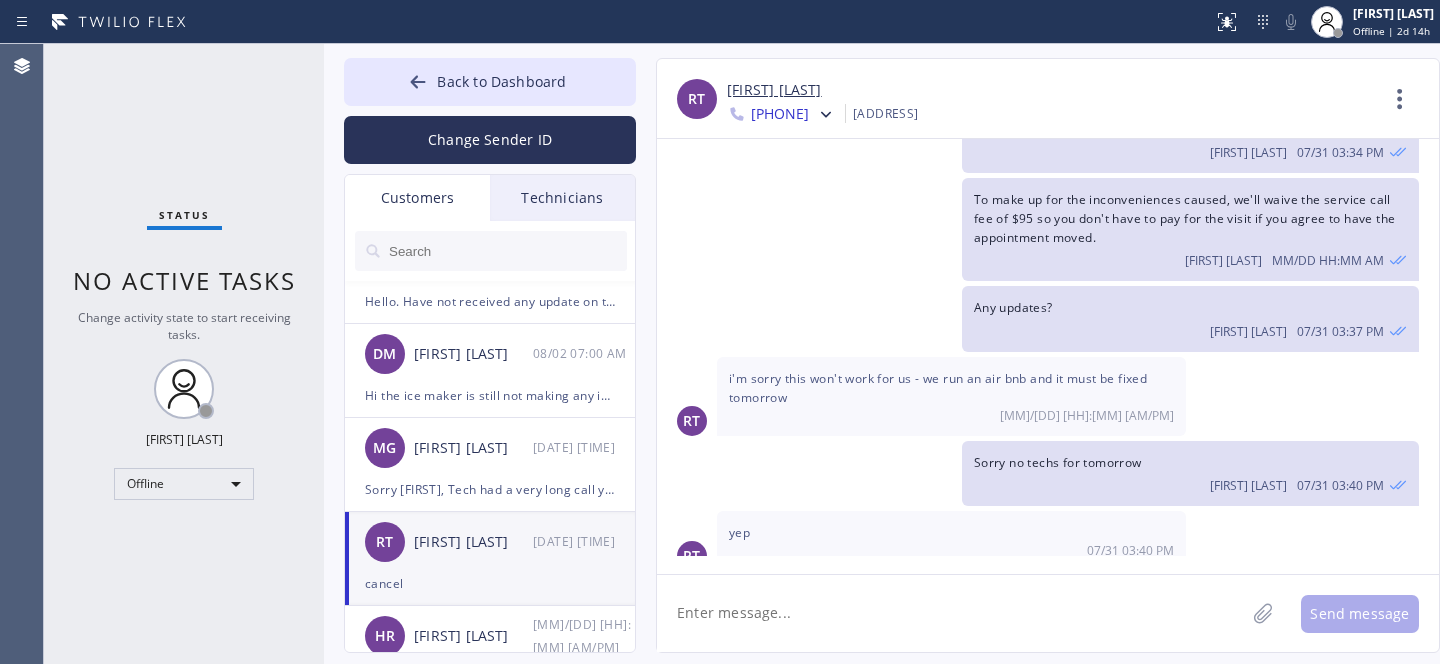 scroll, scrollTop: 370, scrollLeft: 0, axis: vertical 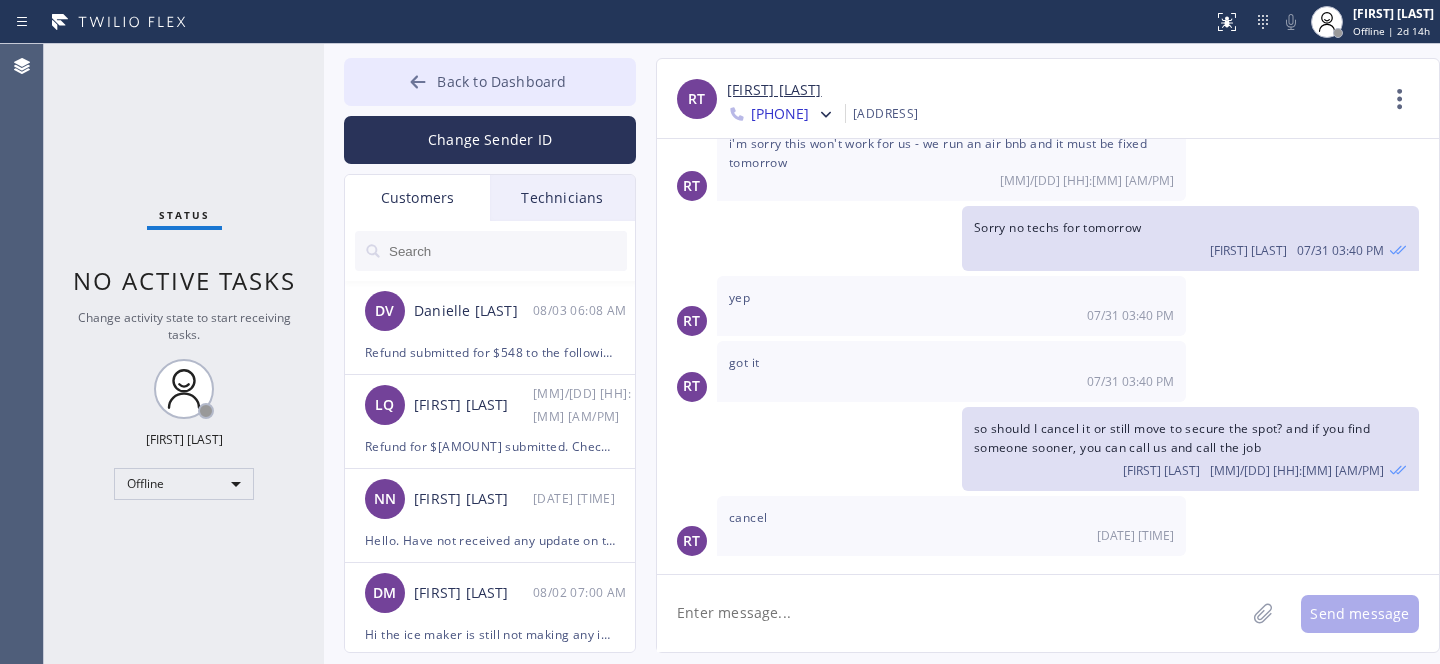 click on "Back to Dashboard" at bounding box center [501, 81] 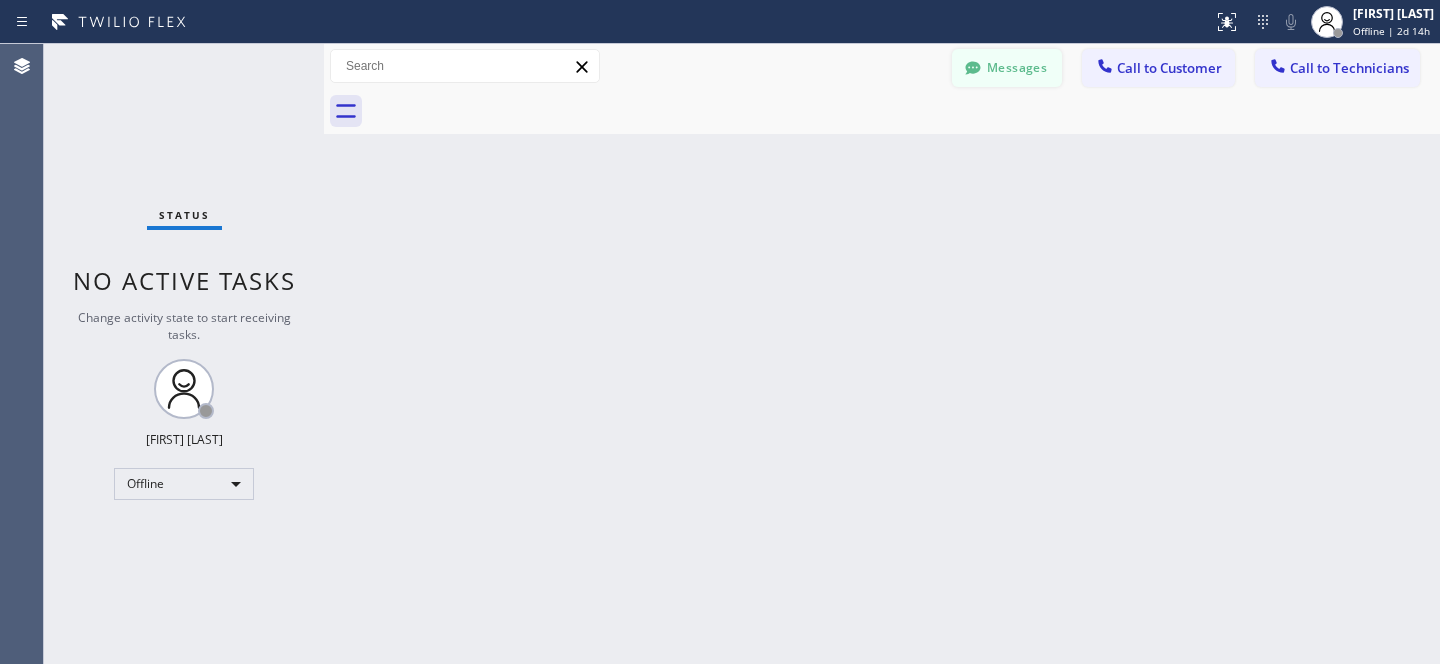 click on "Messages" at bounding box center [1007, 68] 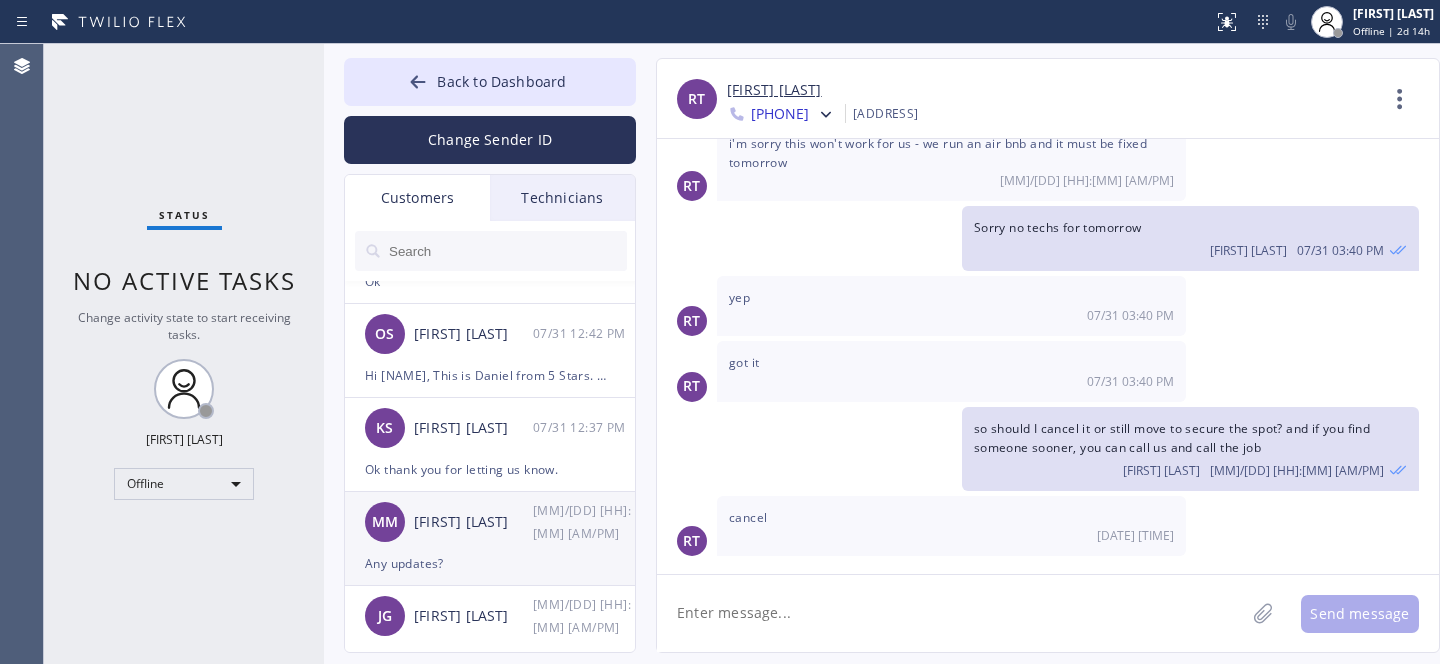 scroll, scrollTop: 745, scrollLeft: 0, axis: vertical 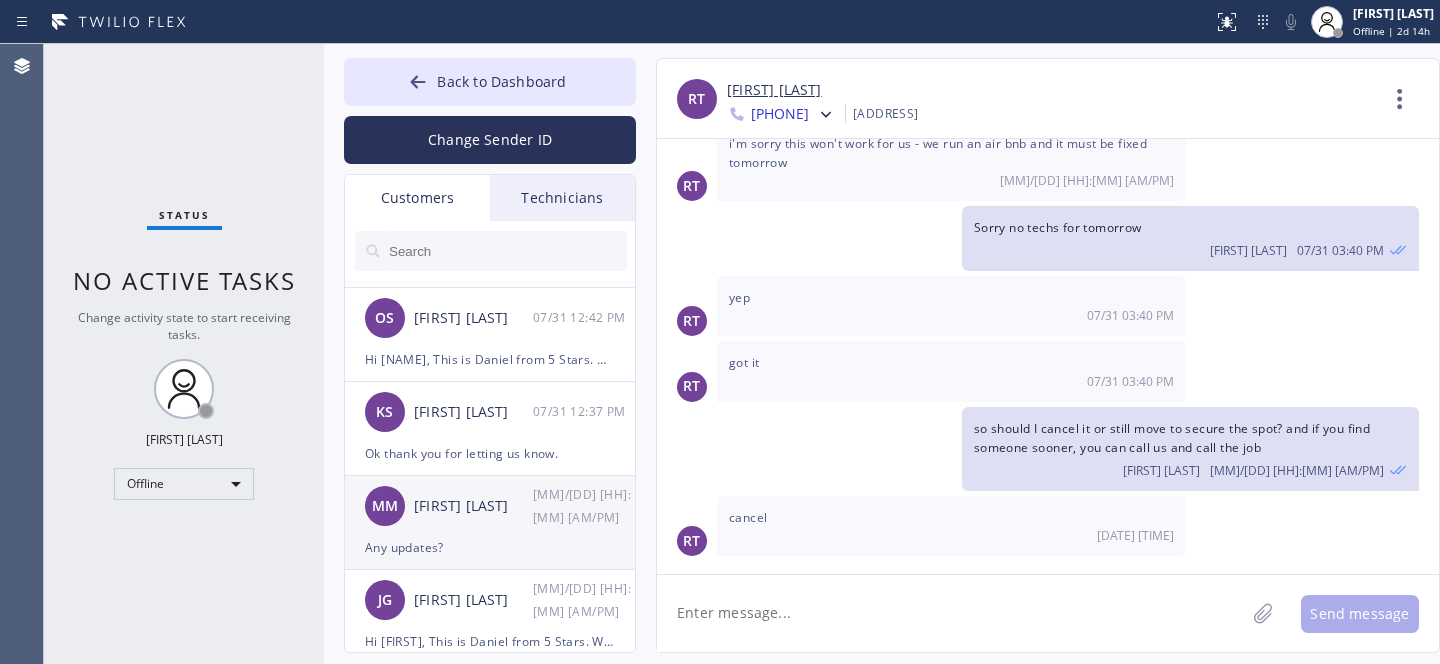 click on "MM Michael Mccullough 07/31 12:27 PM" at bounding box center [491, 506] 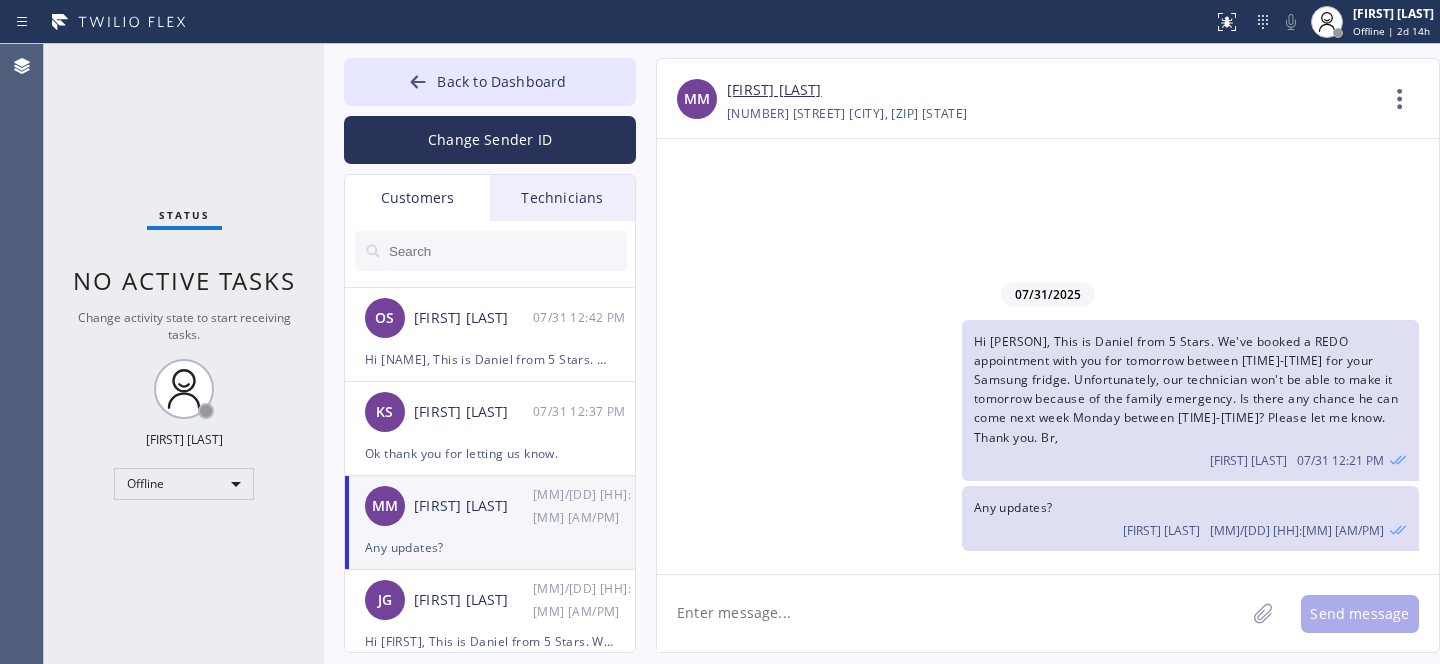 scroll, scrollTop: 0, scrollLeft: 0, axis: both 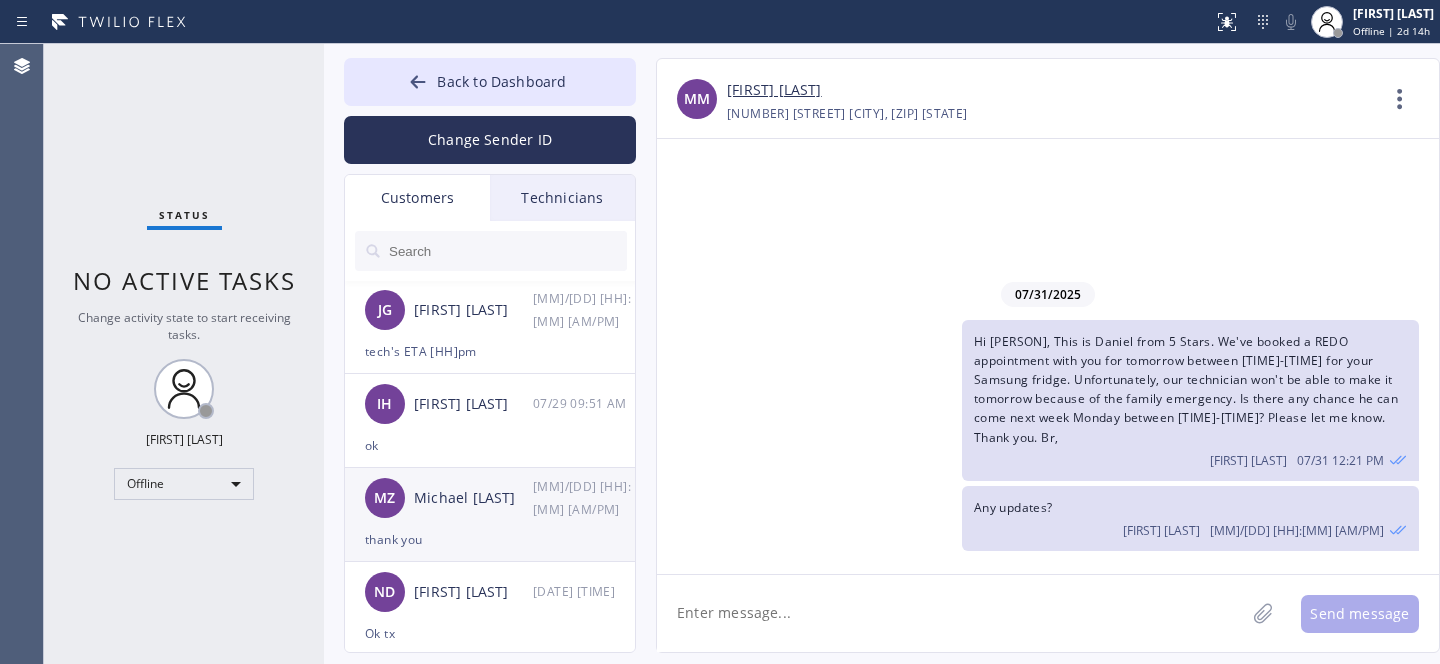 click on "Michael [LAST]" at bounding box center (473, 498) 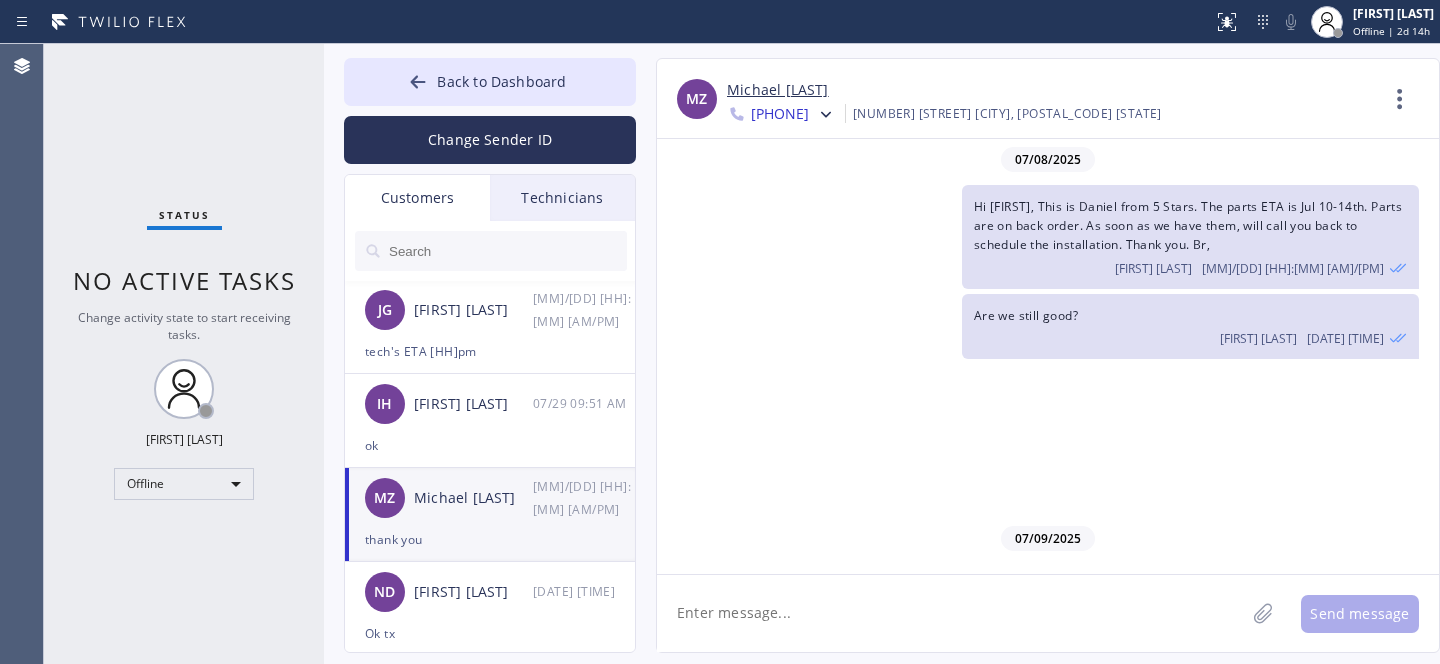 scroll, scrollTop: 2504, scrollLeft: 0, axis: vertical 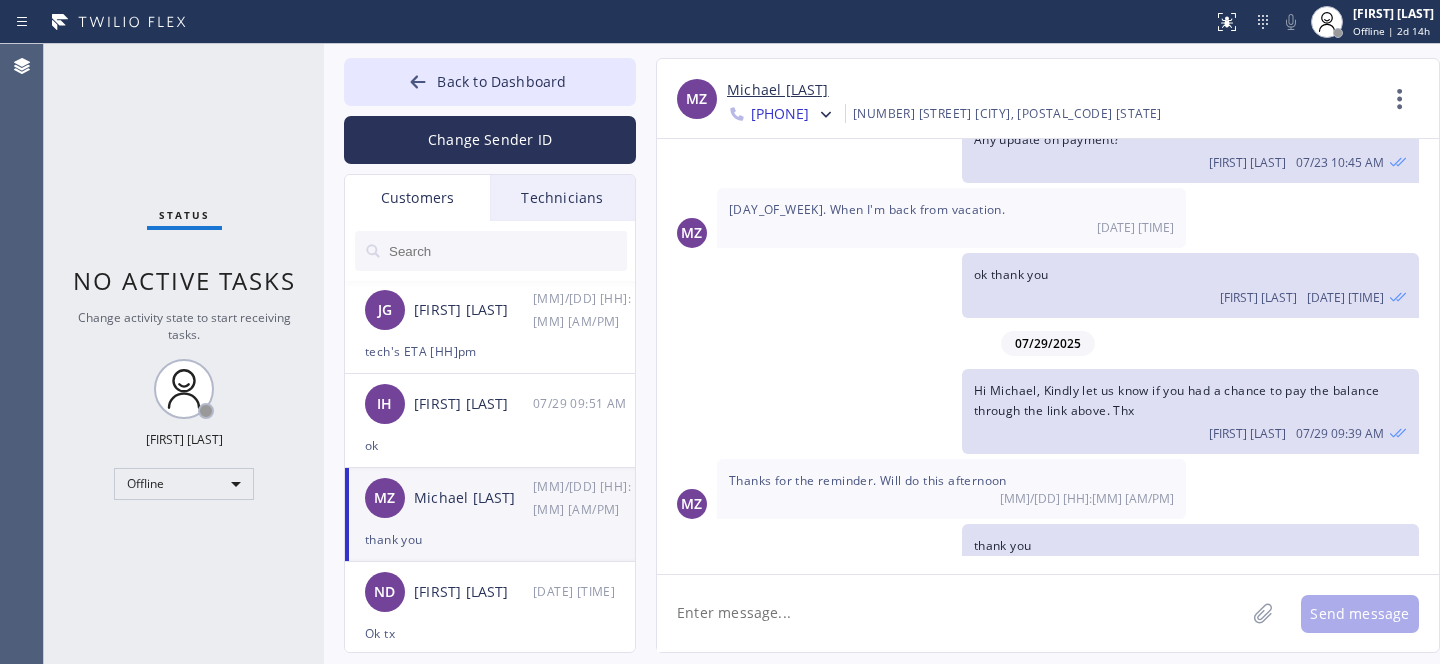 click 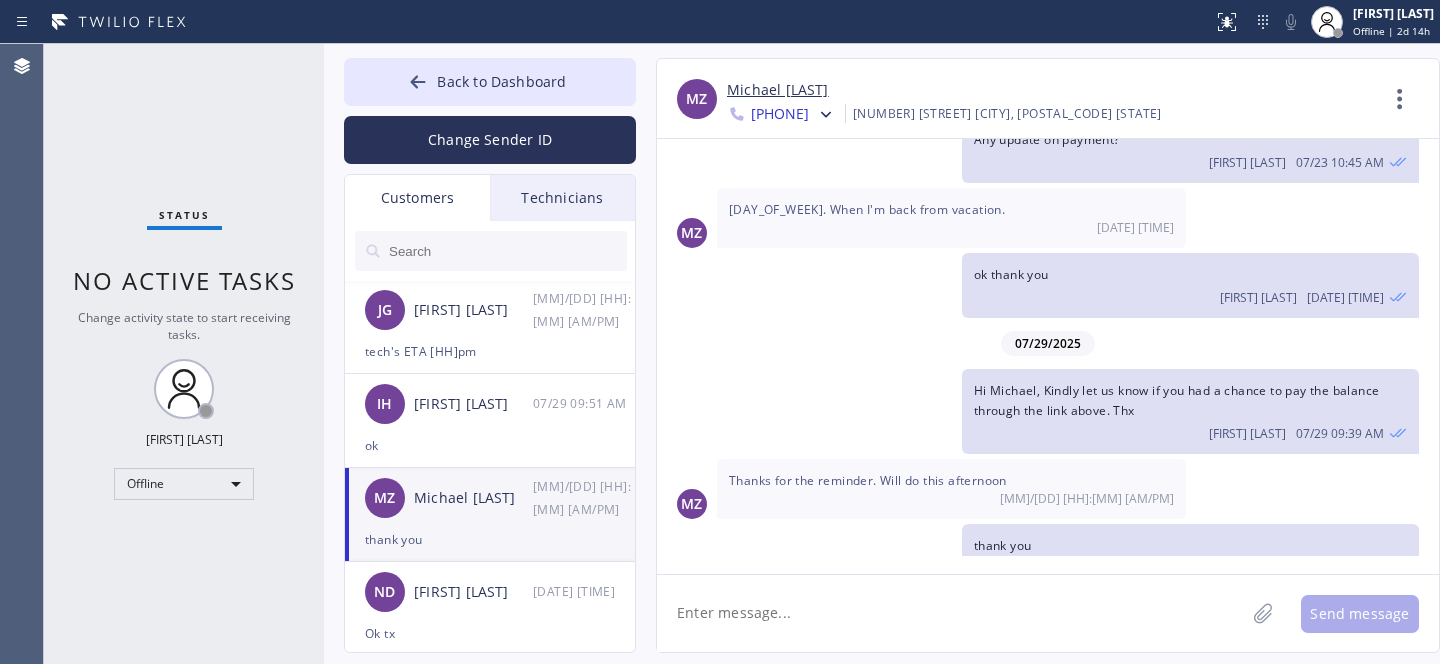 type on "Р" 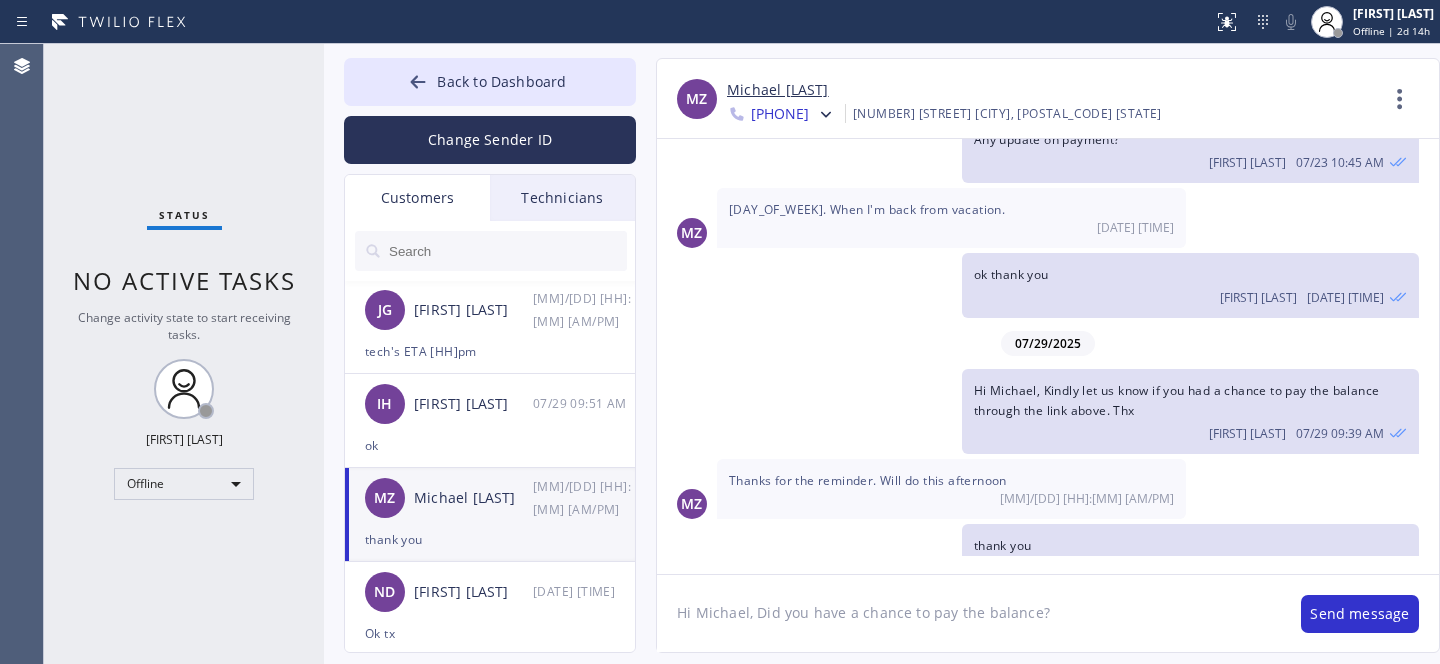 click on "Hi Michael, Did you have a chance to pay the balance?" 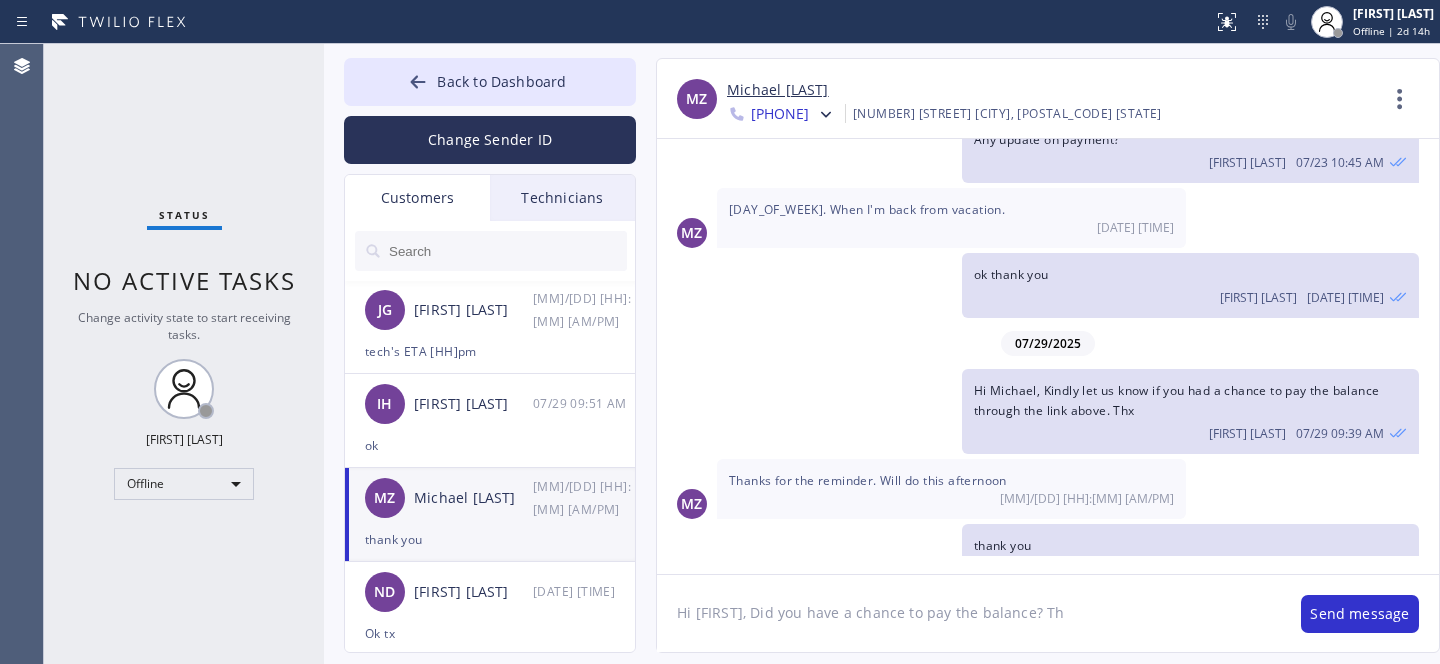 type on "Hi [FIRST], Did you have a chance to pay the balance? Thx" 